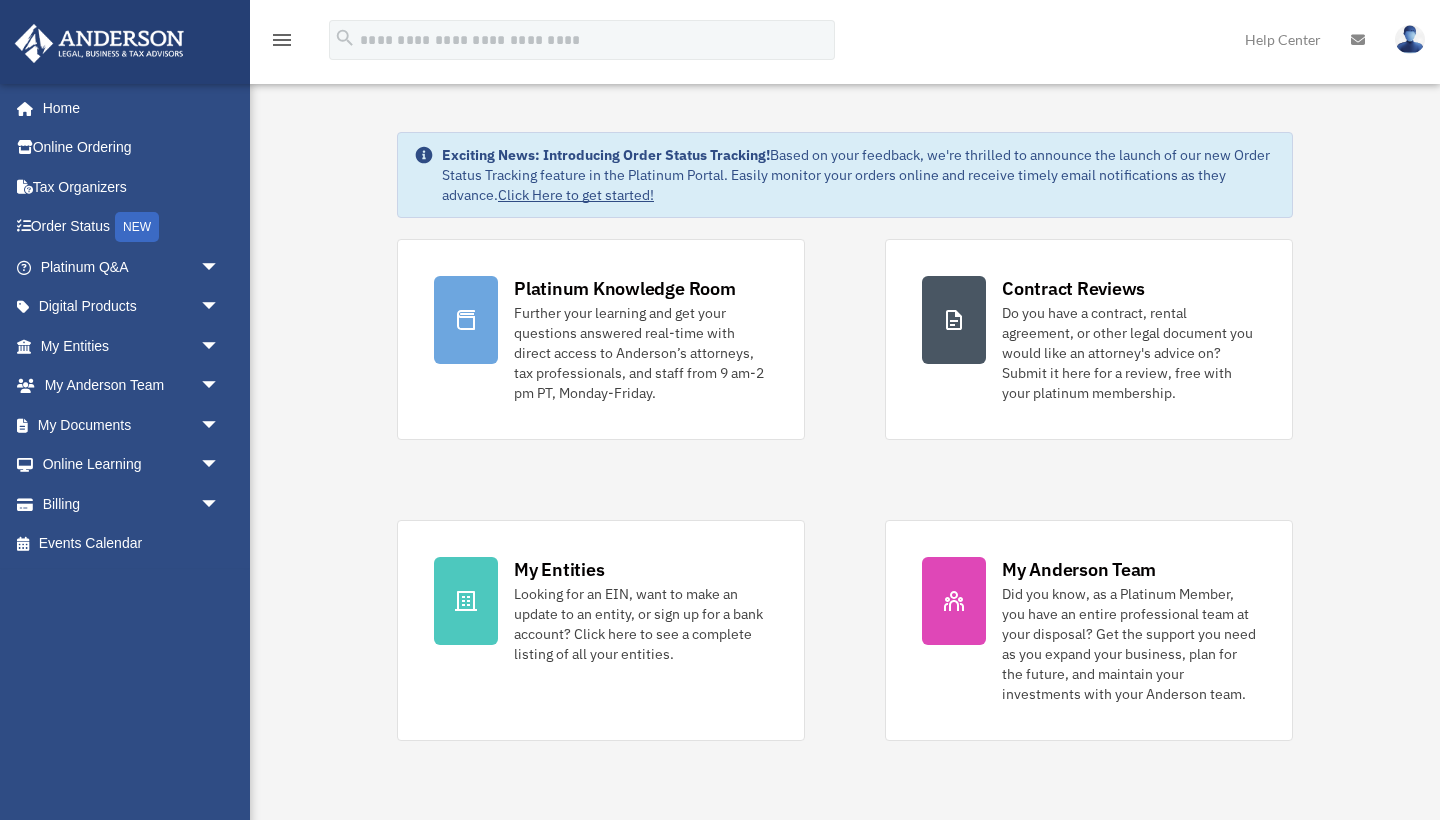 scroll, scrollTop: 0, scrollLeft: 0, axis: both 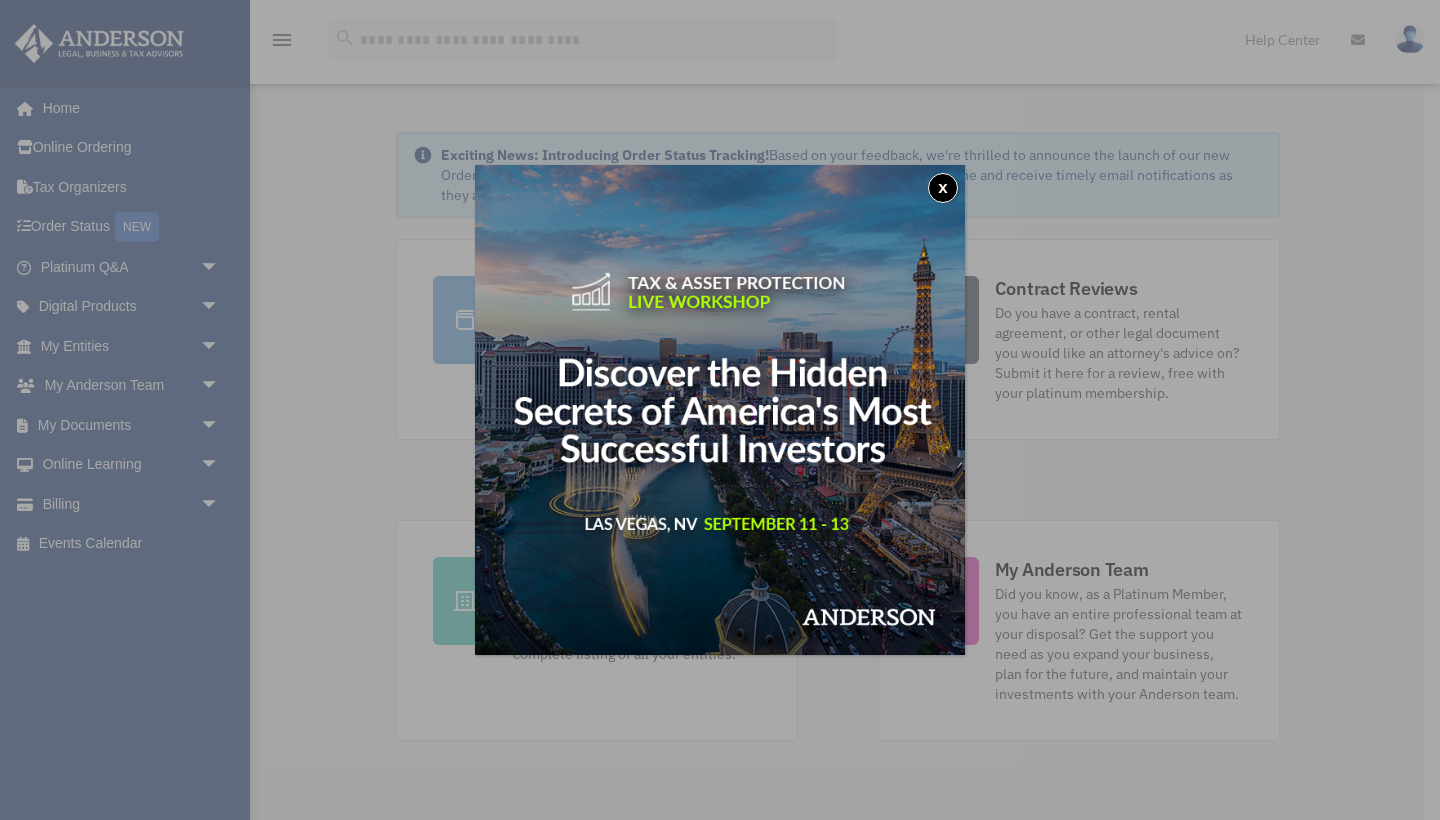 click at bounding box center (720, 410) 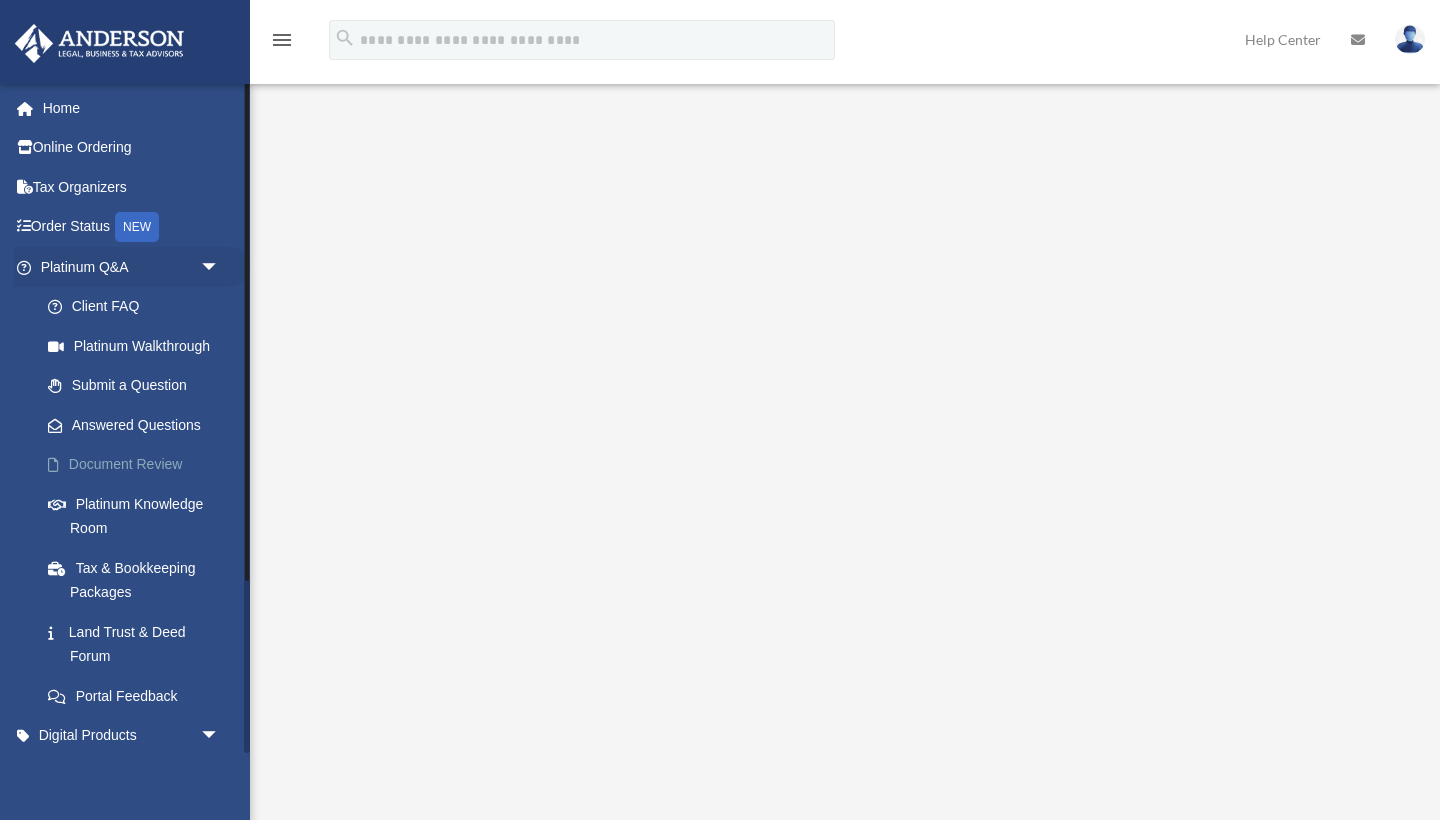 scroll, scrollTop: 0, scrollLeft: 0, axis: both 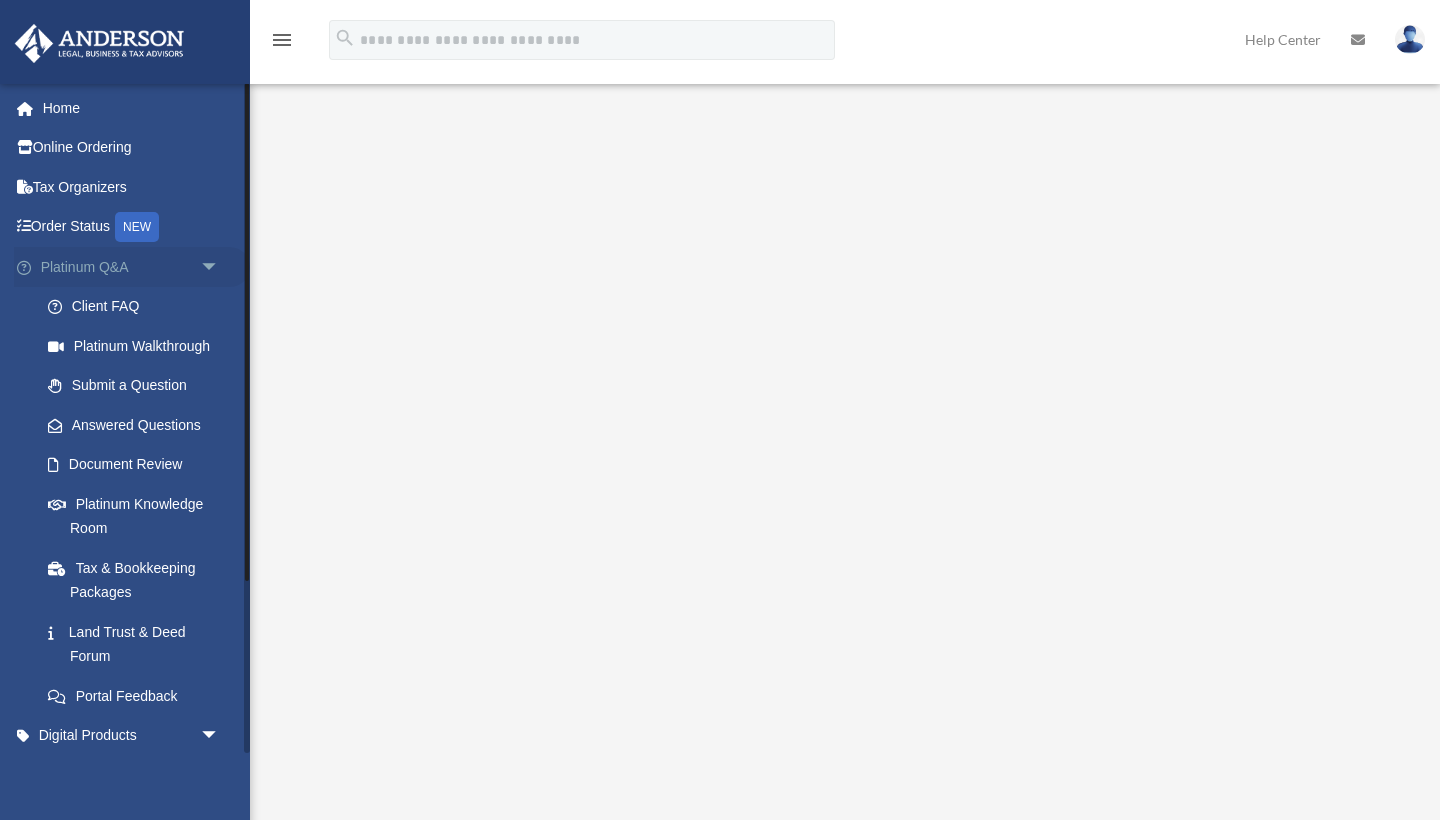 click on "arrow_drop_down" at bounding box center (220, 267) 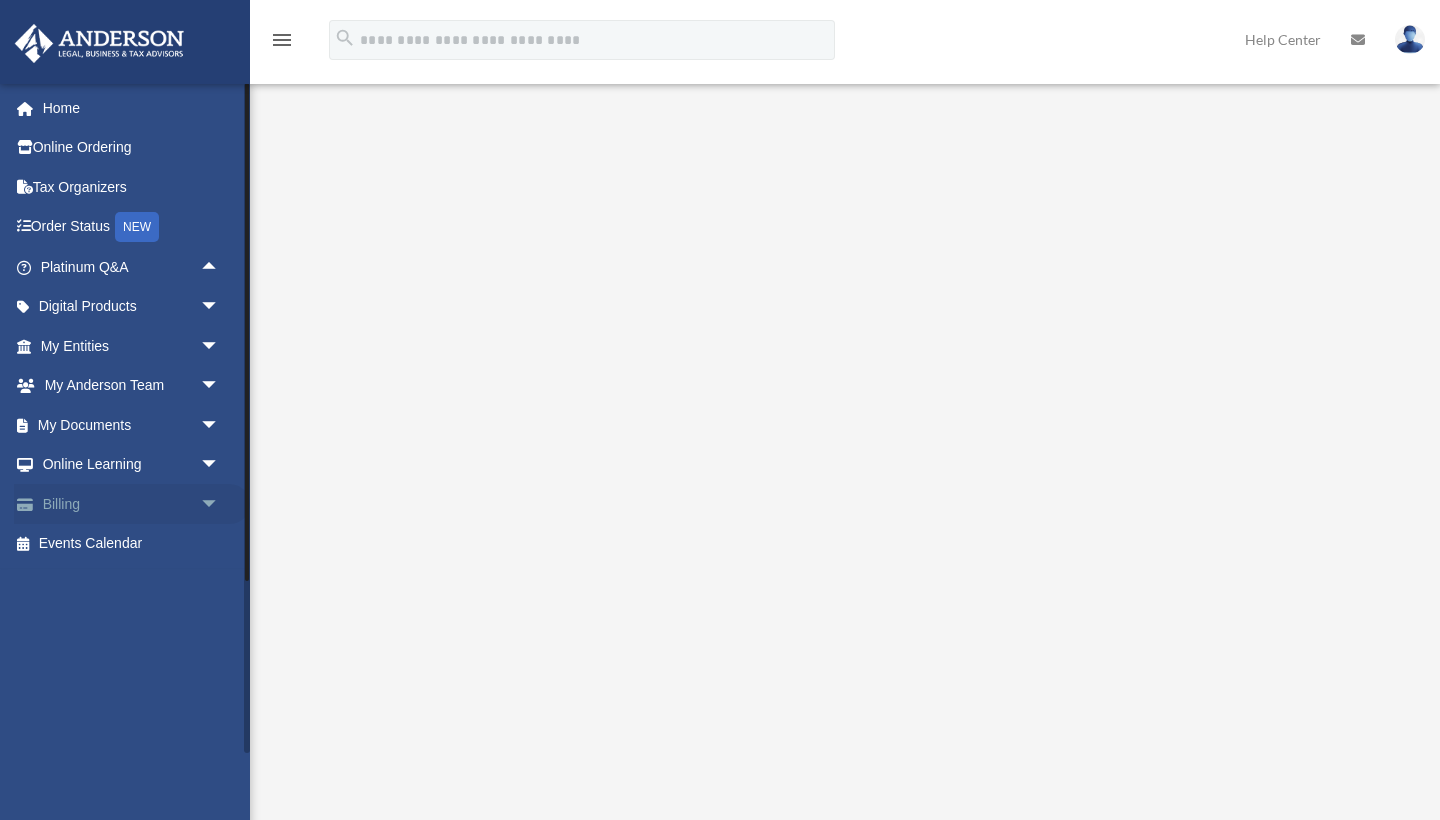 click on "arrow_drop_down" at bounding box center [220, 504] 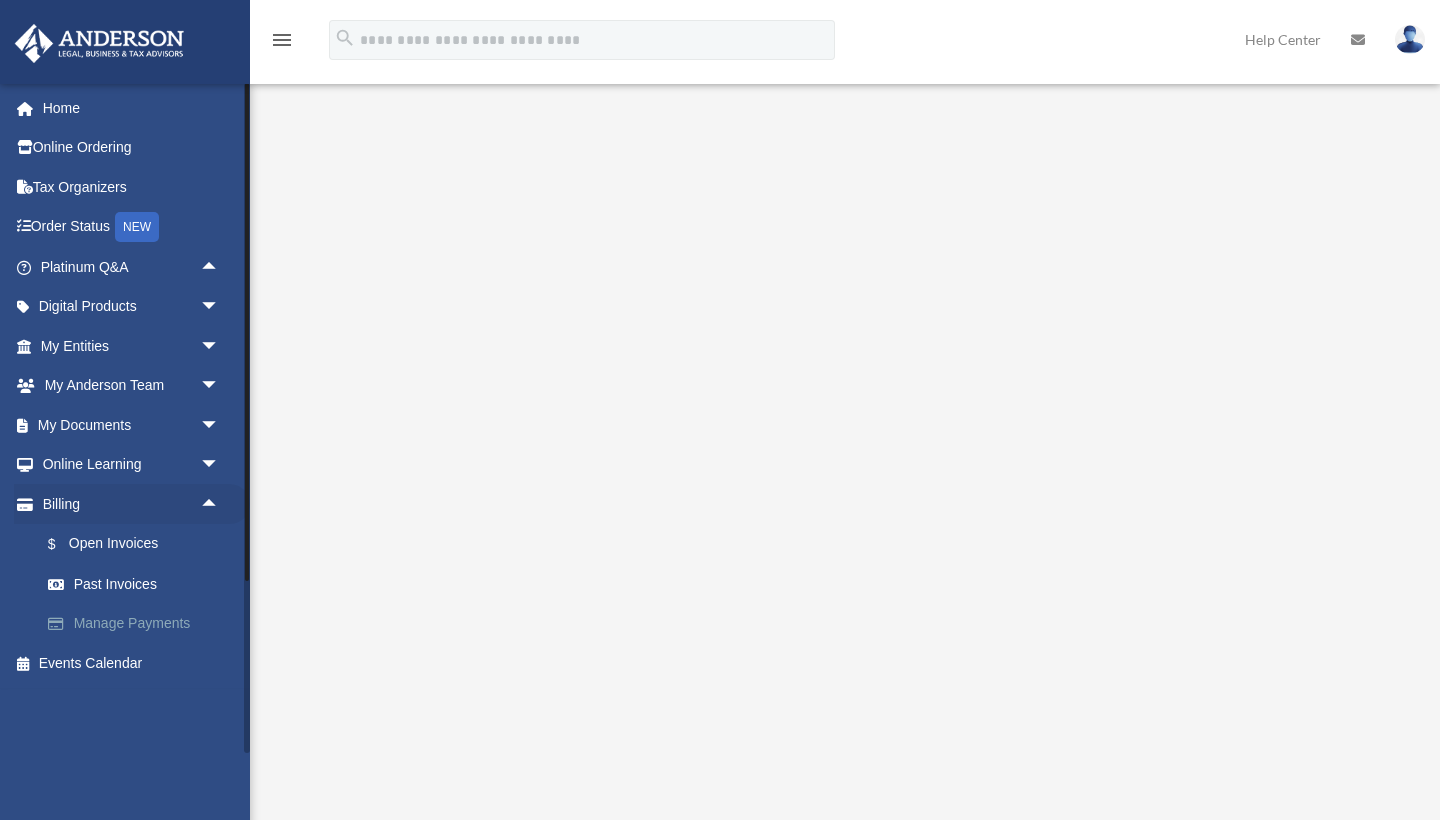 click on "Manage Payments" at bounding box center (139, 624) 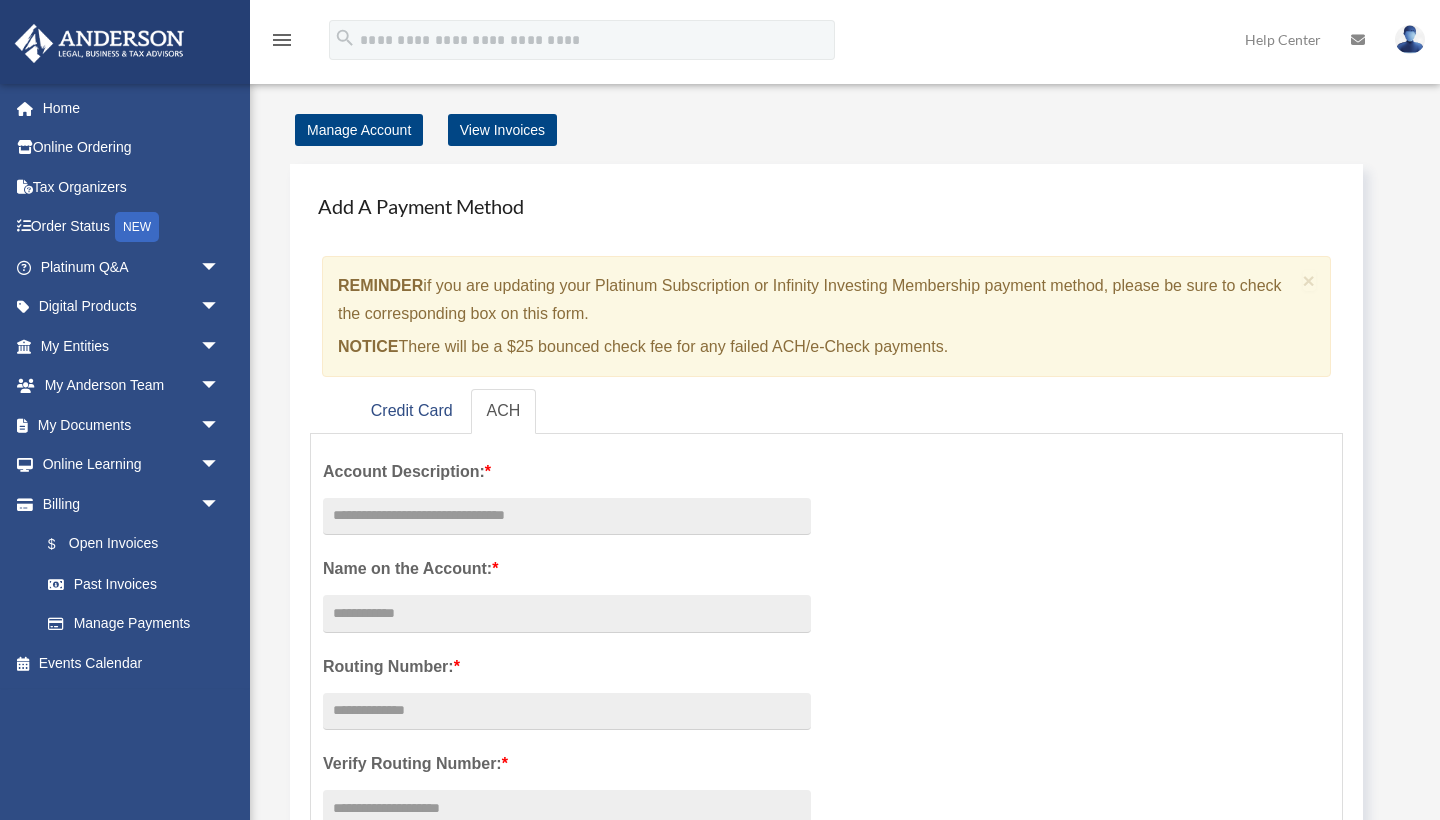 scroll, scrollTop: 0, scrollLeft: 0, axis: both 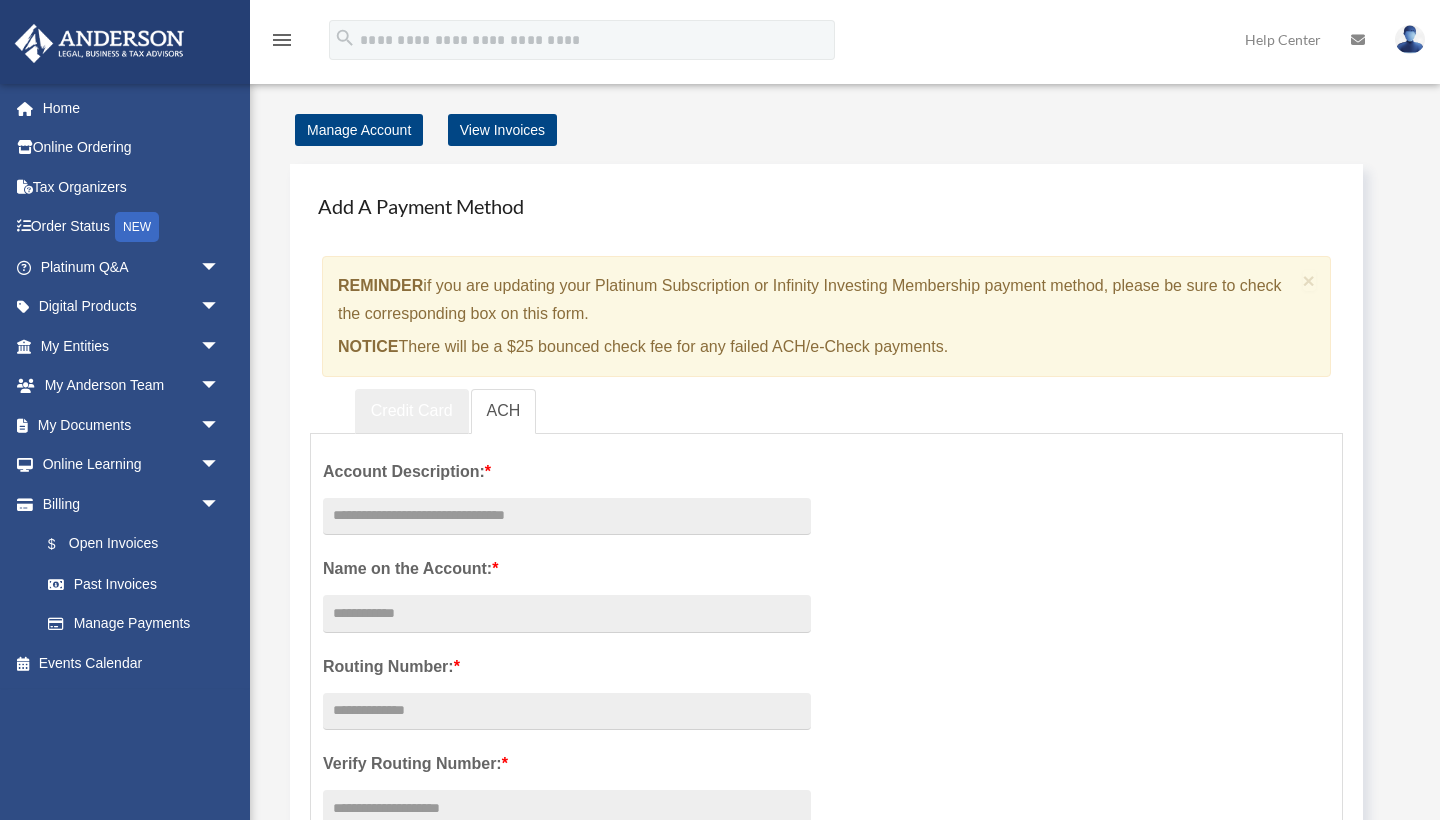 click on "Credit Card" at bounding box center [412, 411] 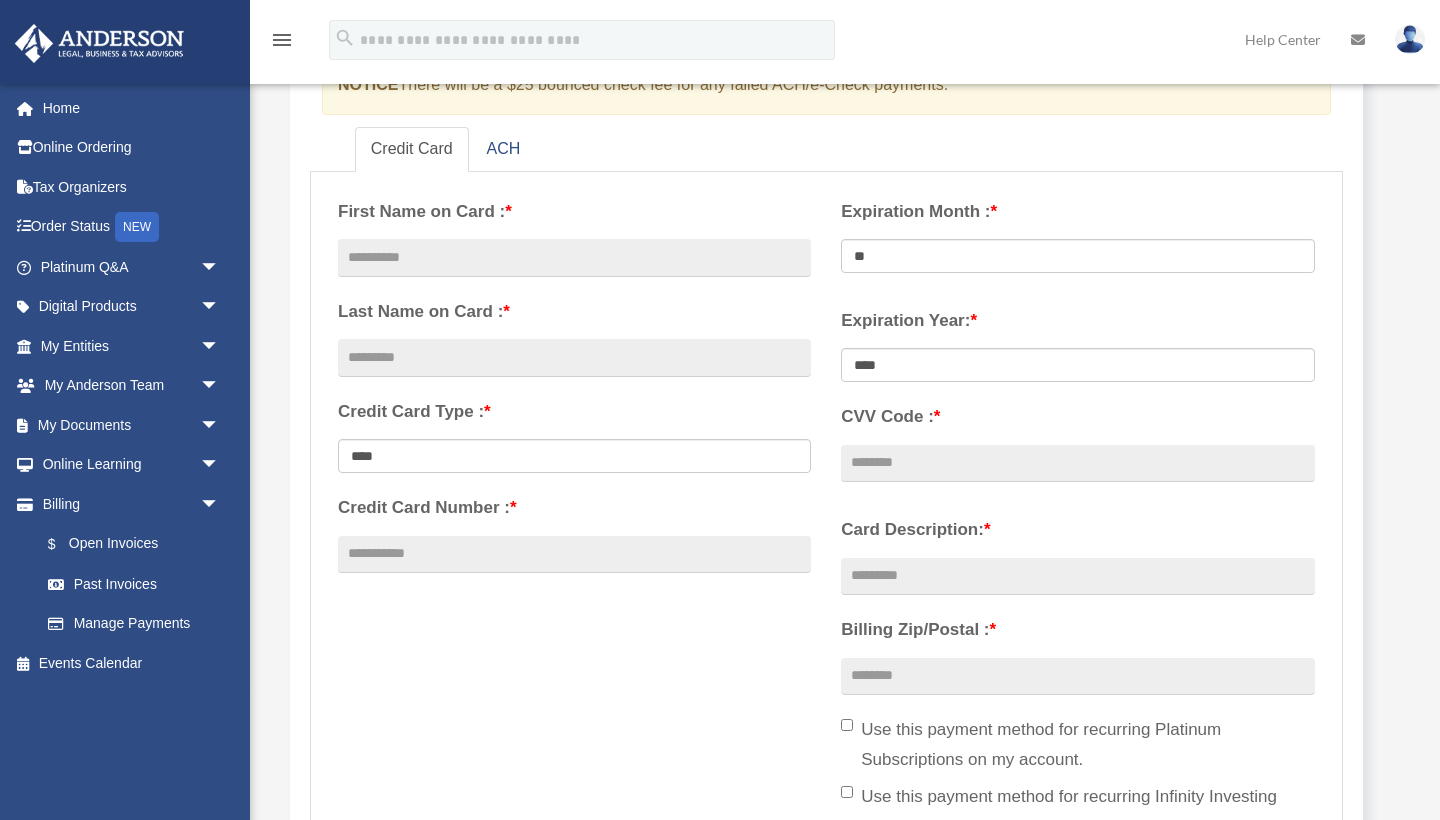 scroll, scrollTop: 261, scrollLeft: 0, axis: vertical 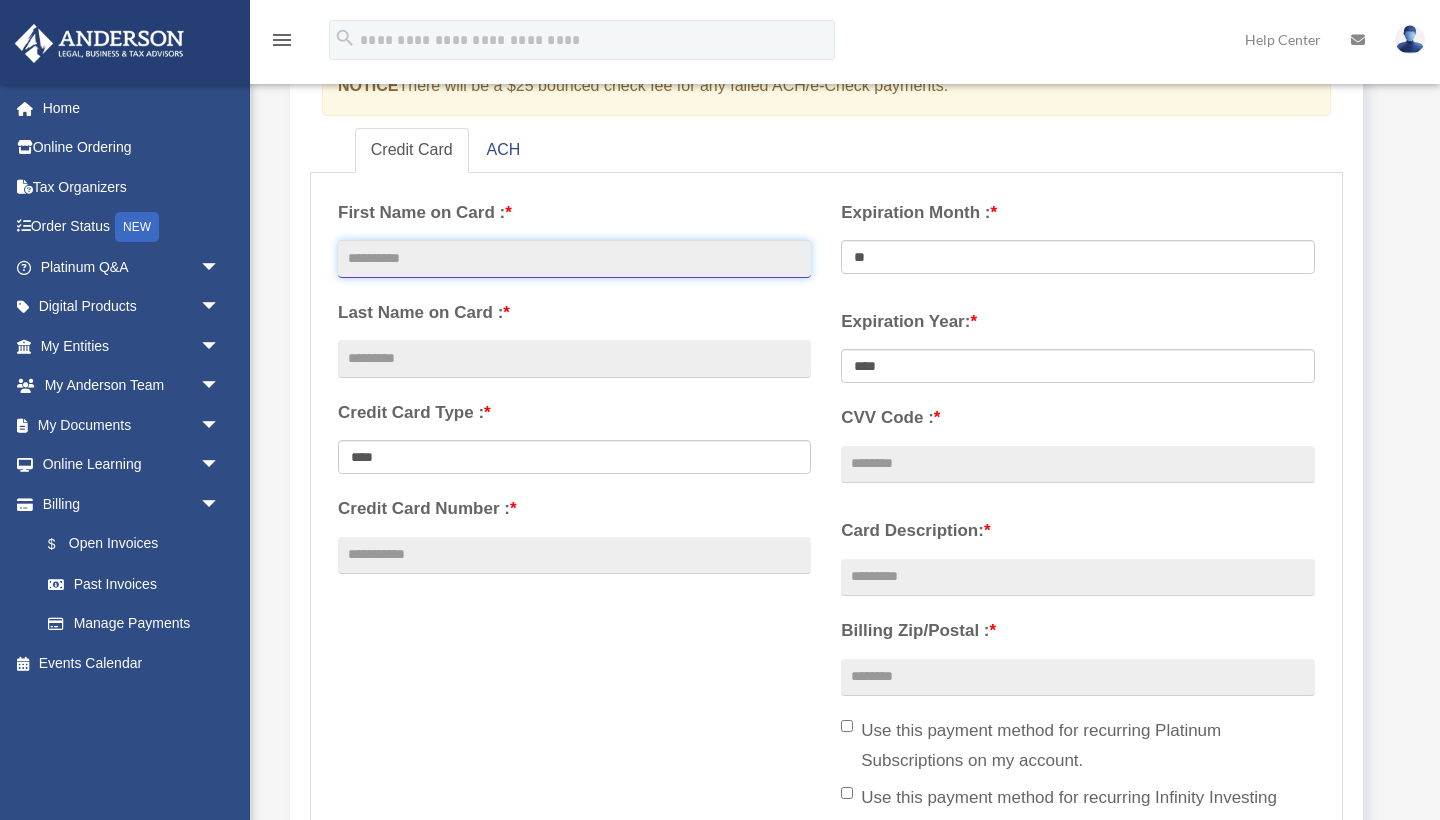 click at bounding box center [574, 259] 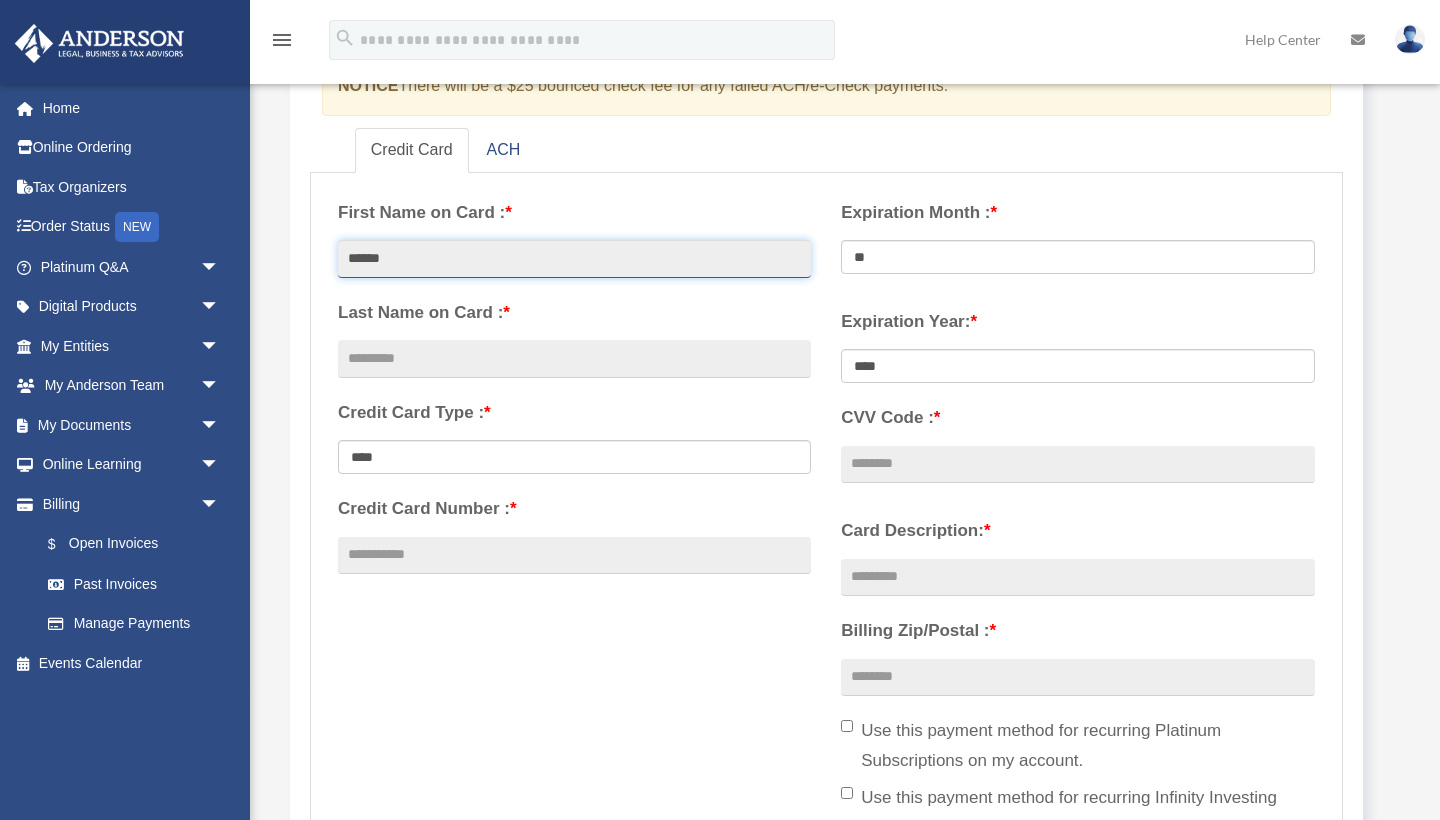 type on "******" 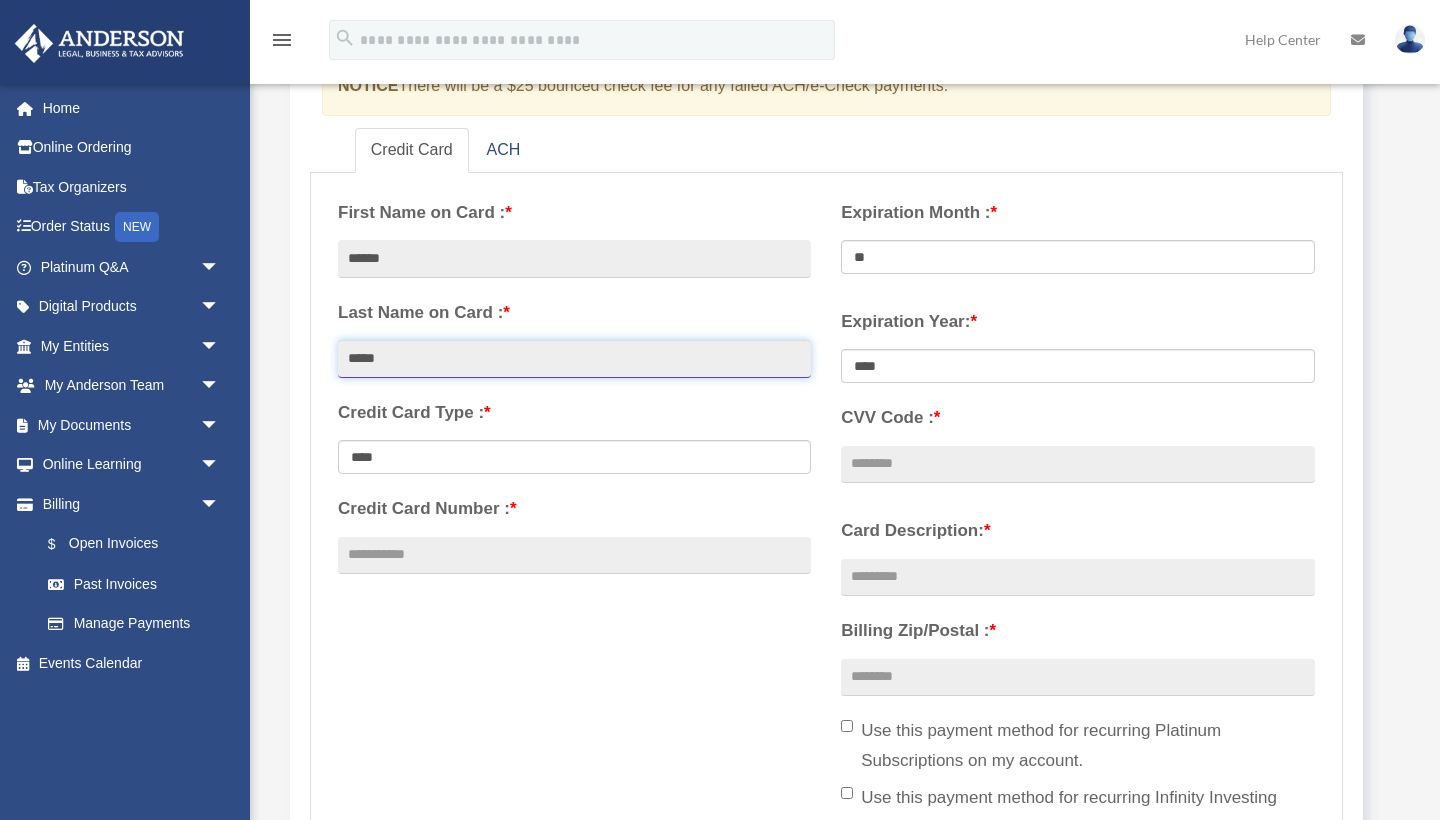 type on "*****" 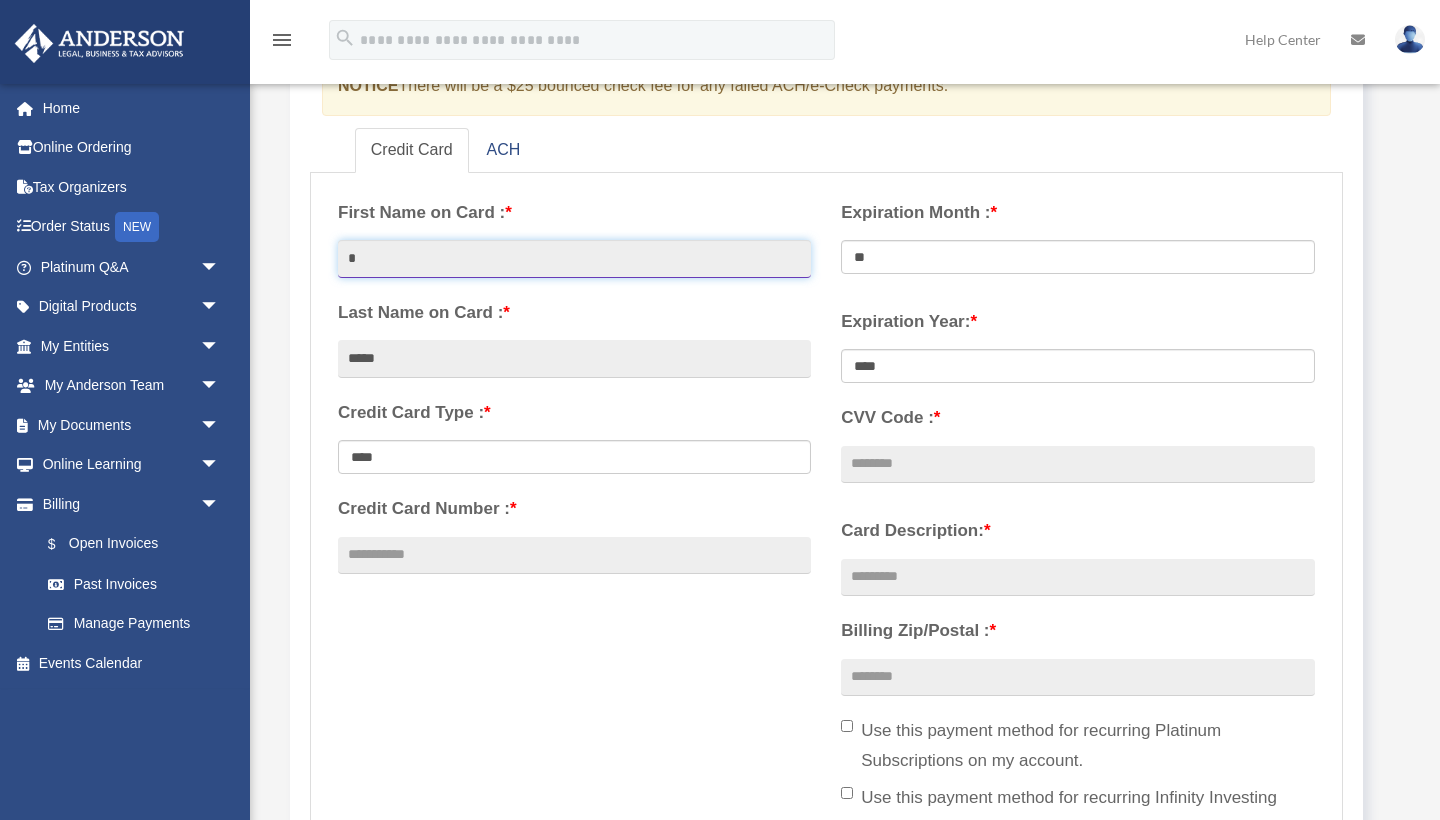 type on "*" 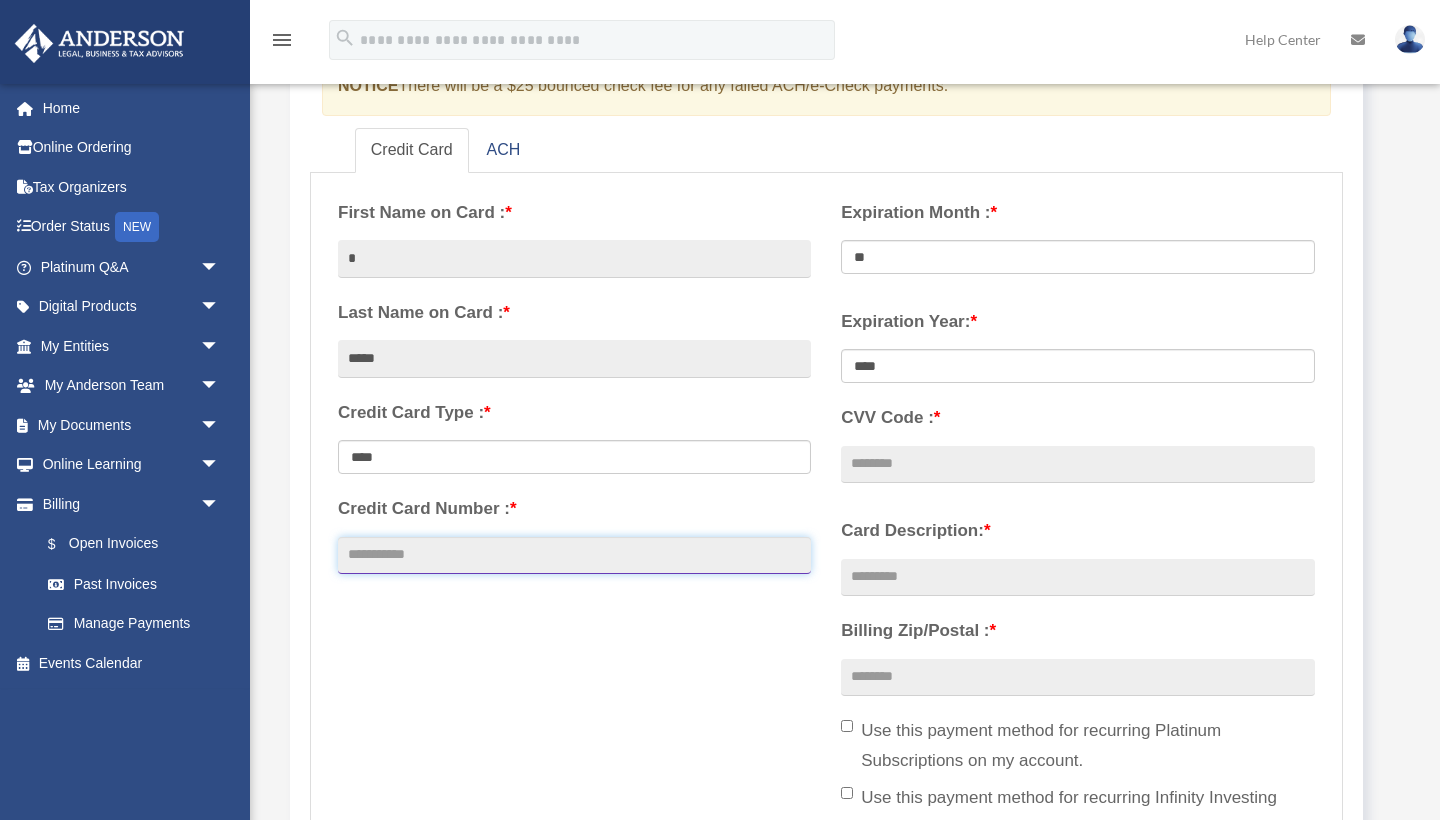 click on "Credit Card Number : *" at bounding box center (574, 556) 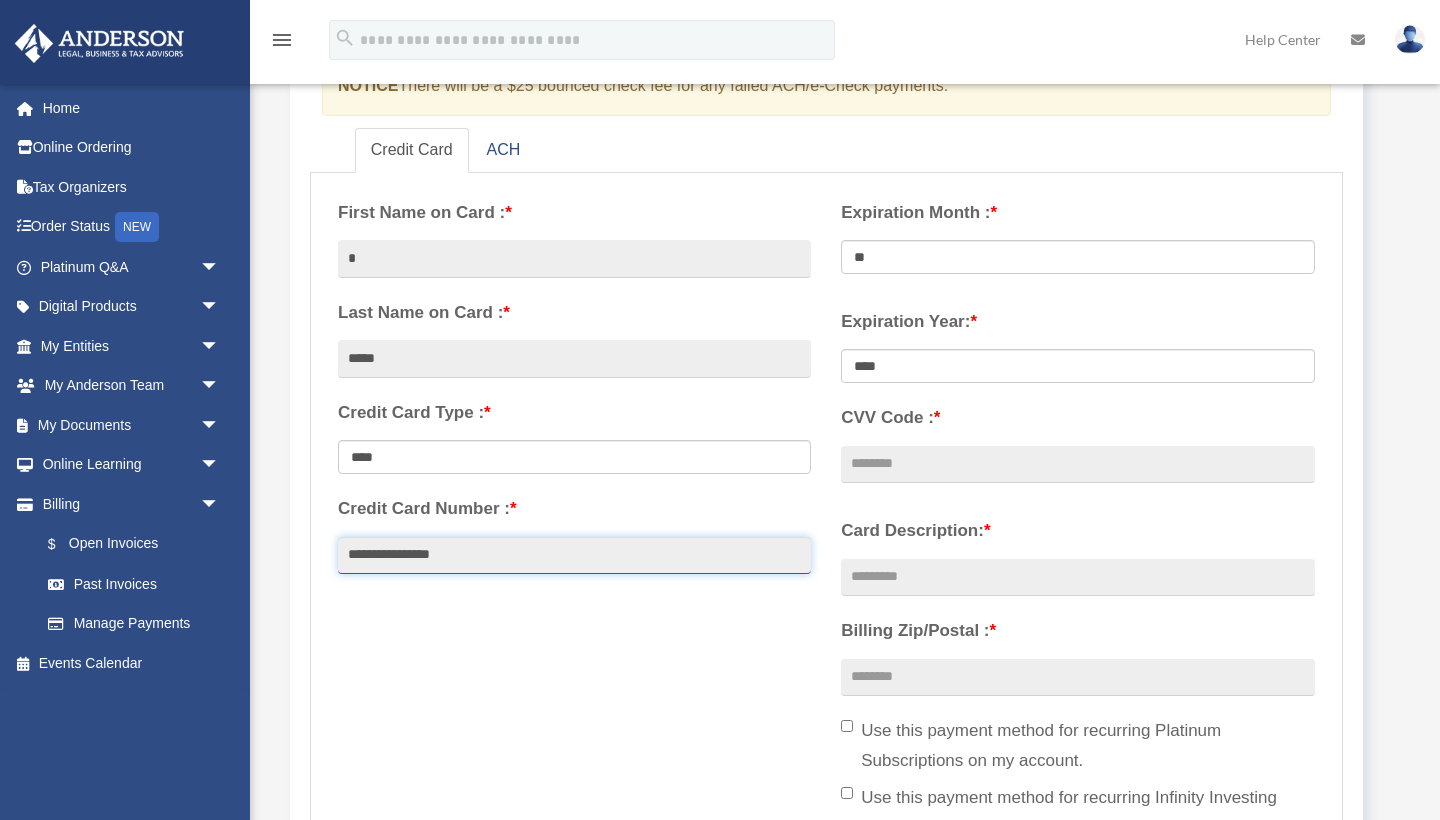 type on "**********" 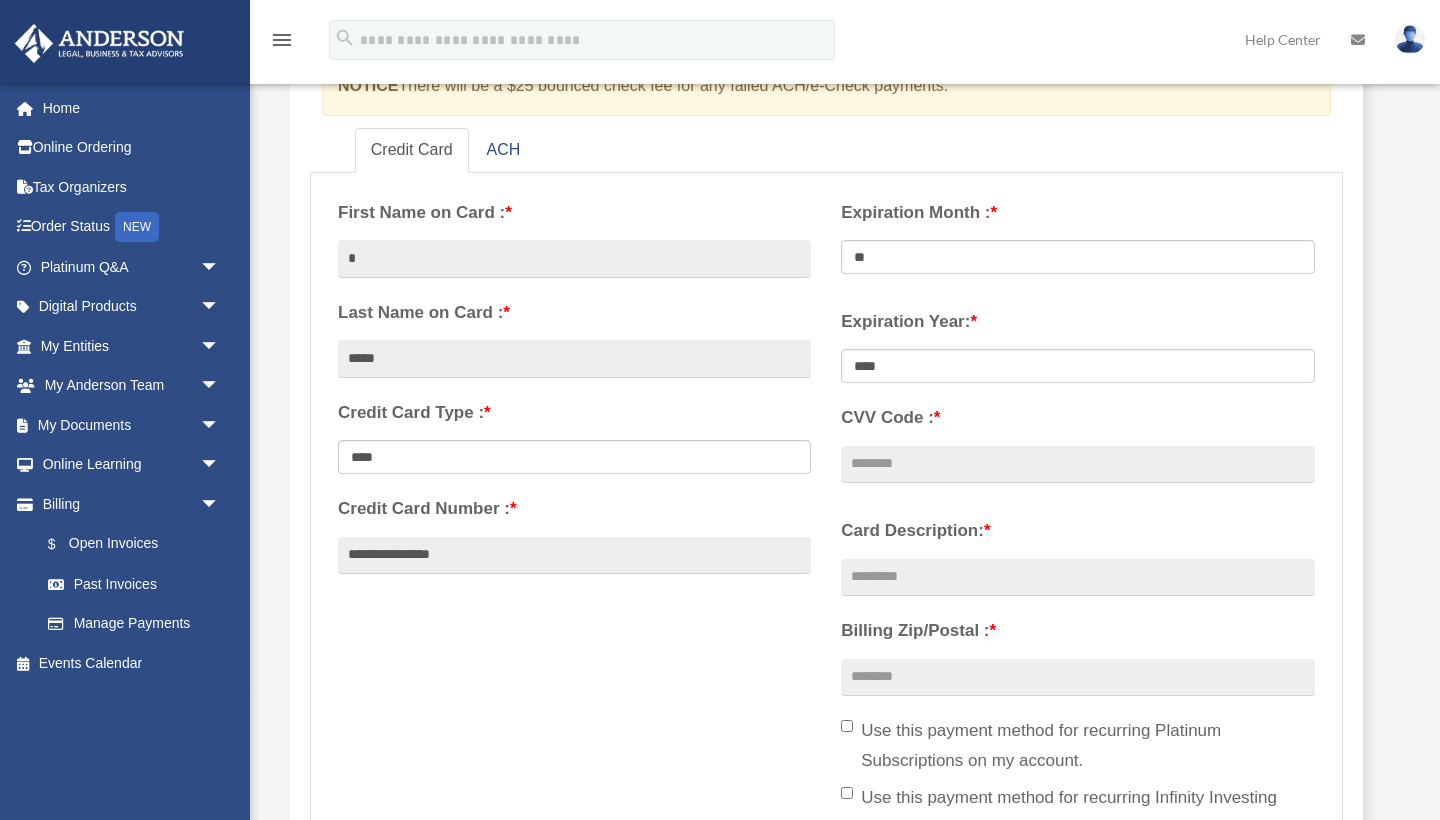 click on "**********" at bounding box center [826, 519] 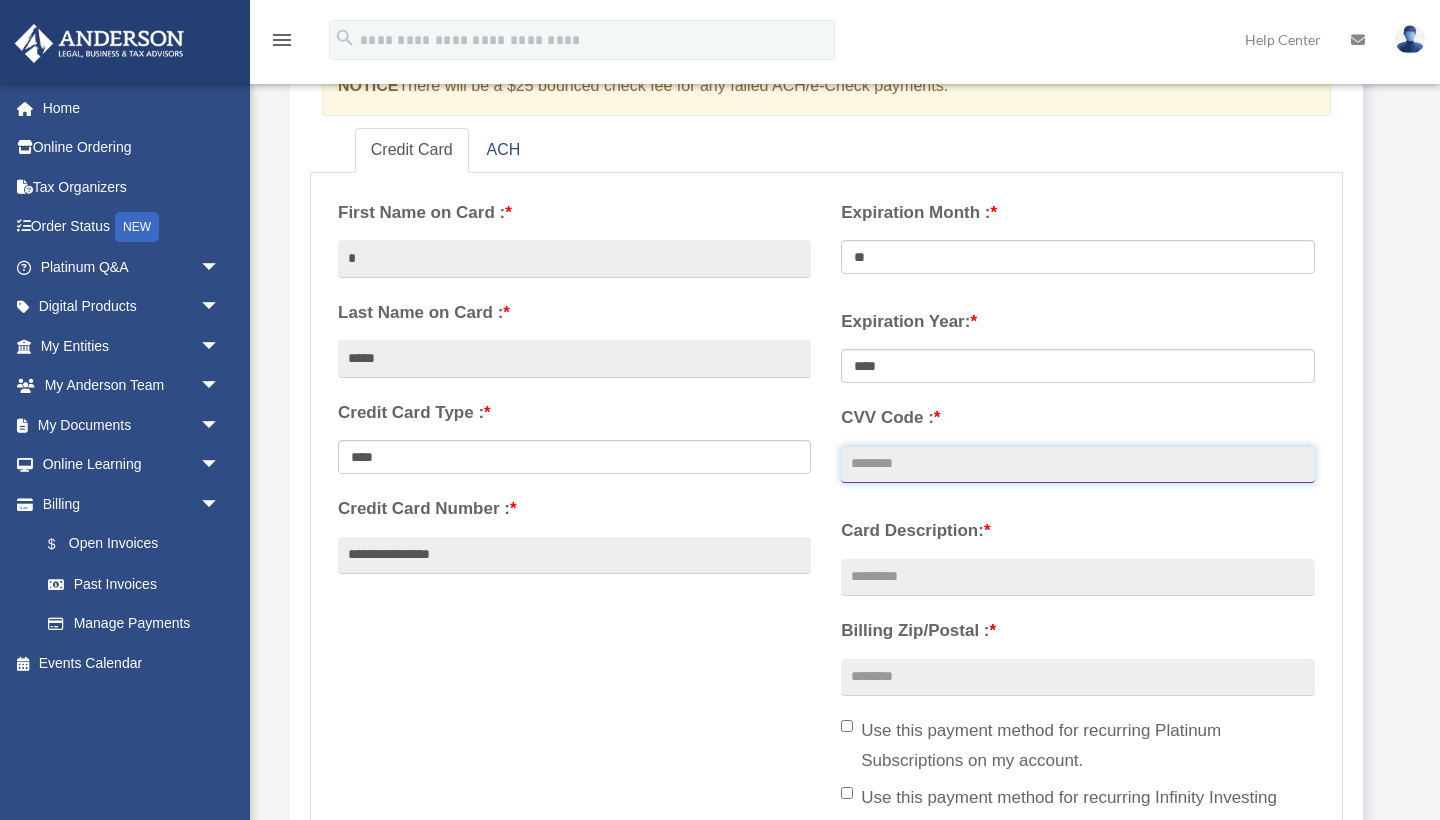 click on "CVV Code : *" at bounding box center [1077, 465] 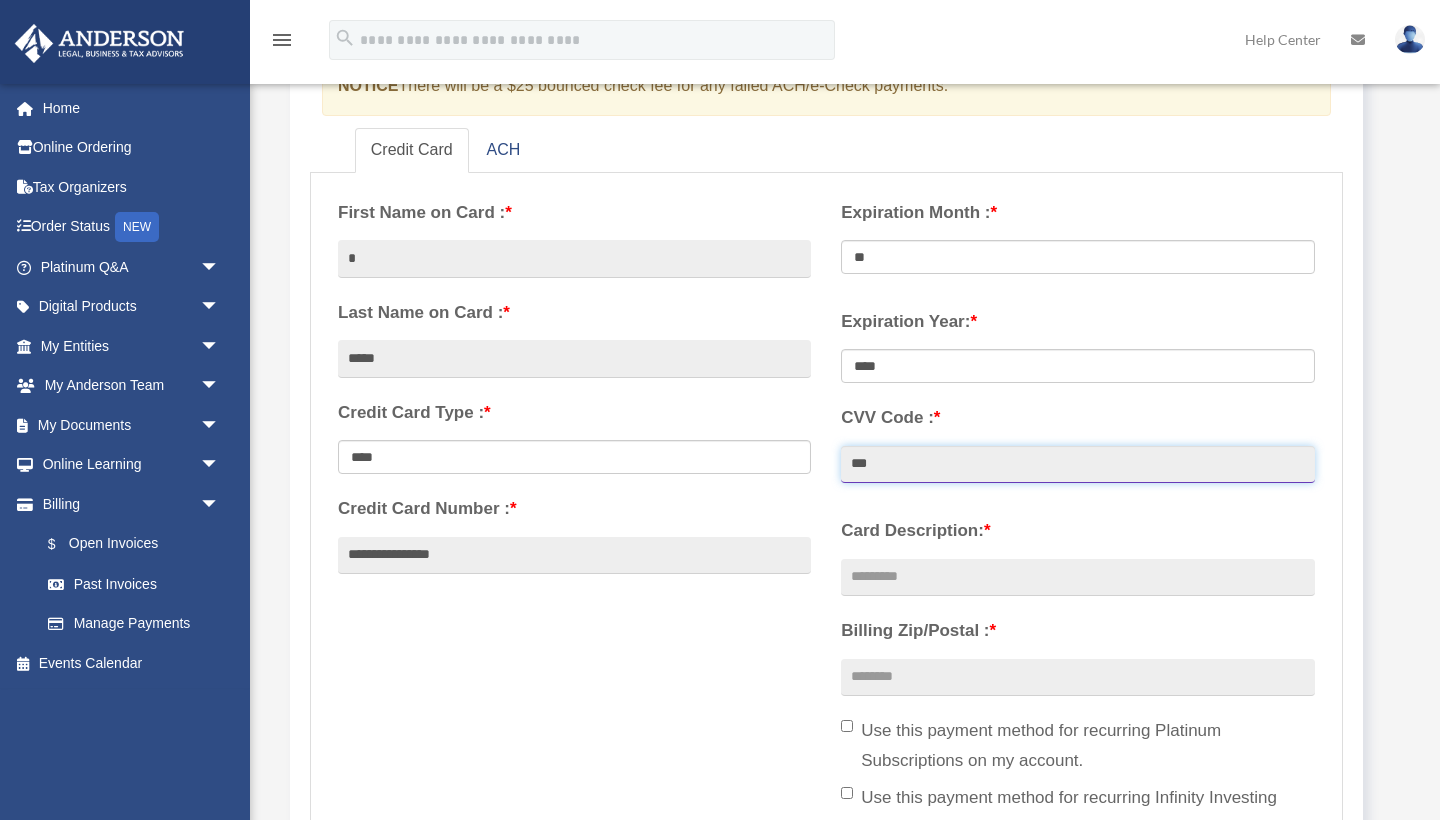 type on "***" 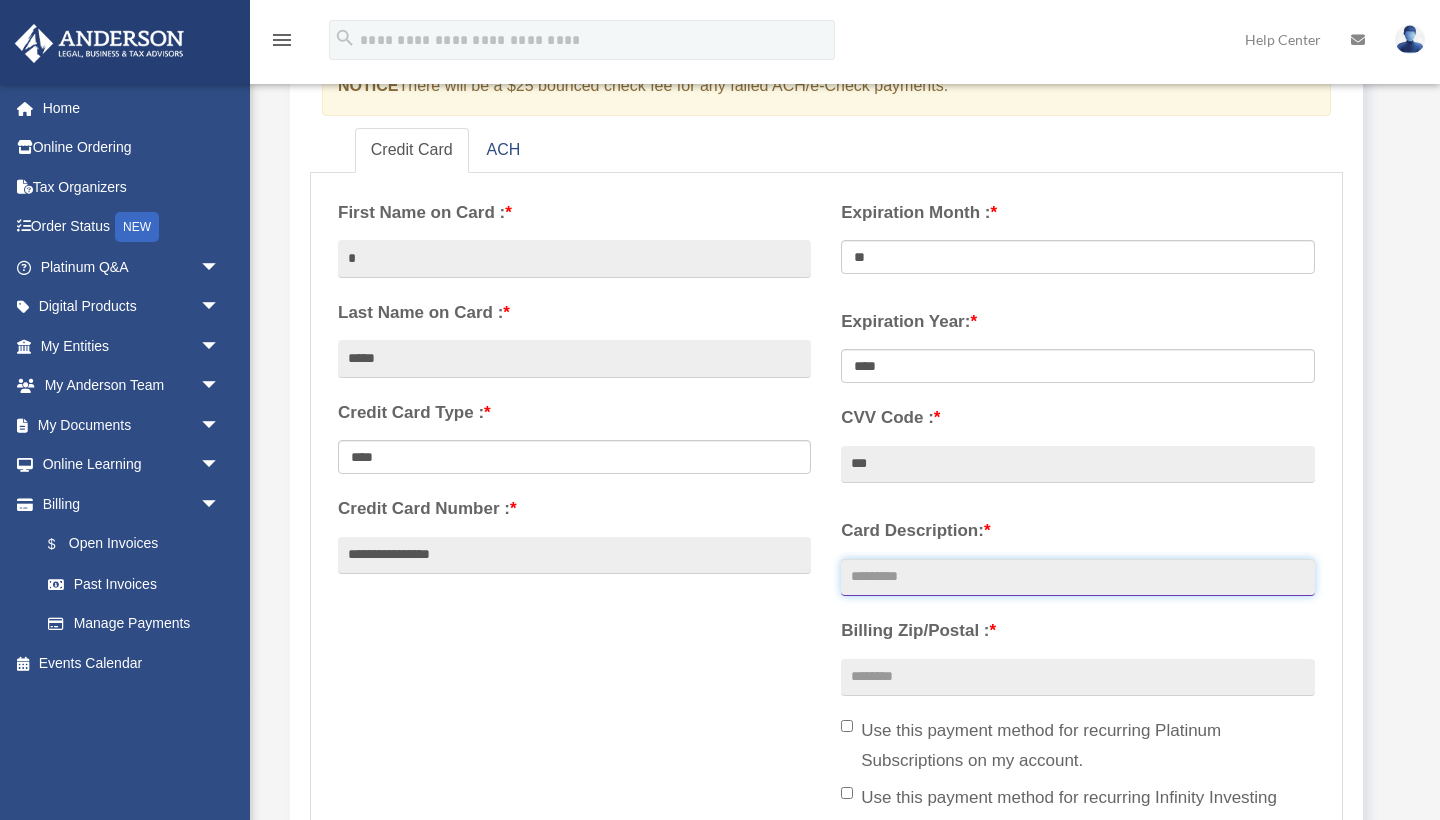click on "Card Description: *" at bounding box center [1077, 578] 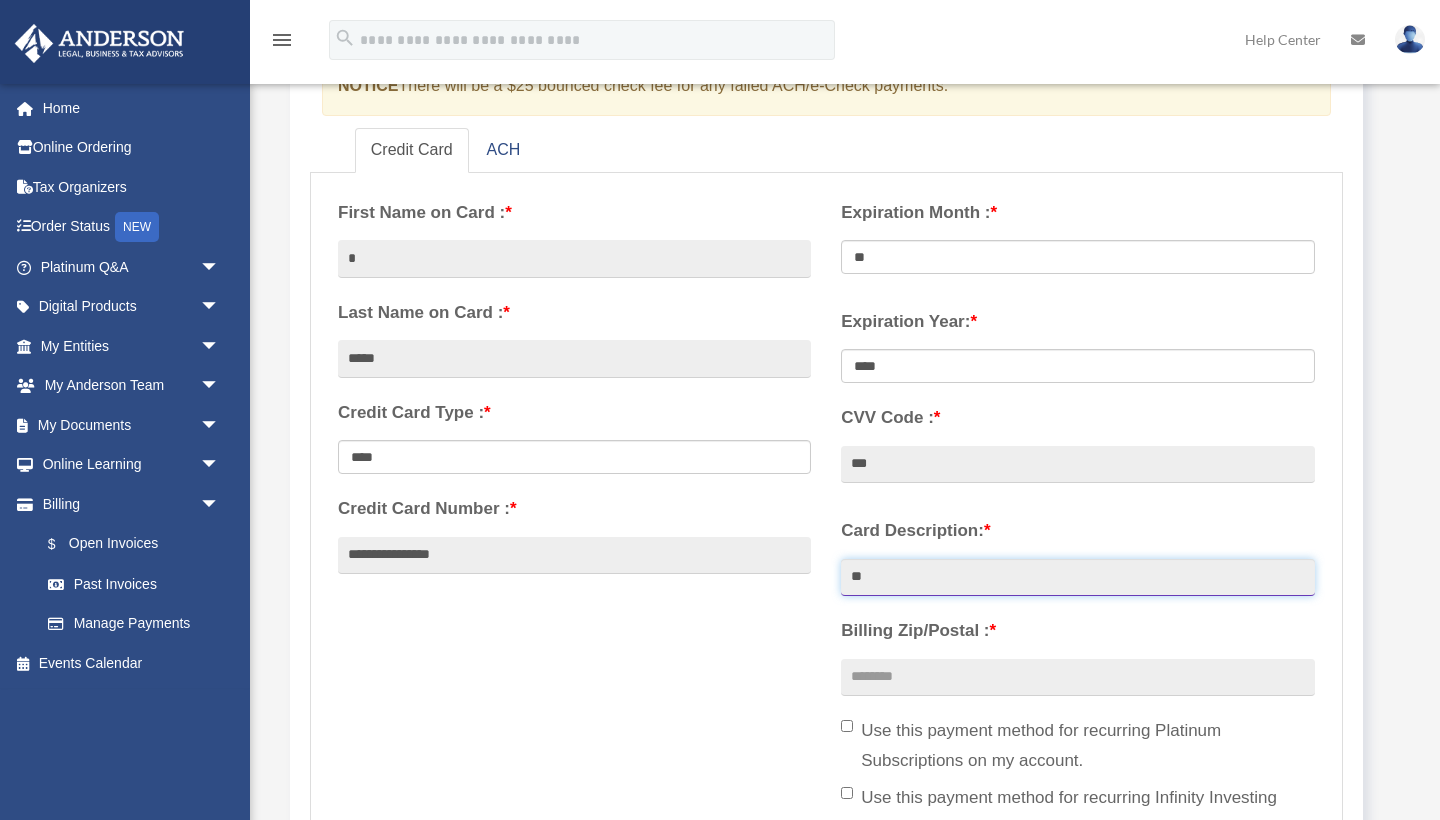 type on "**" 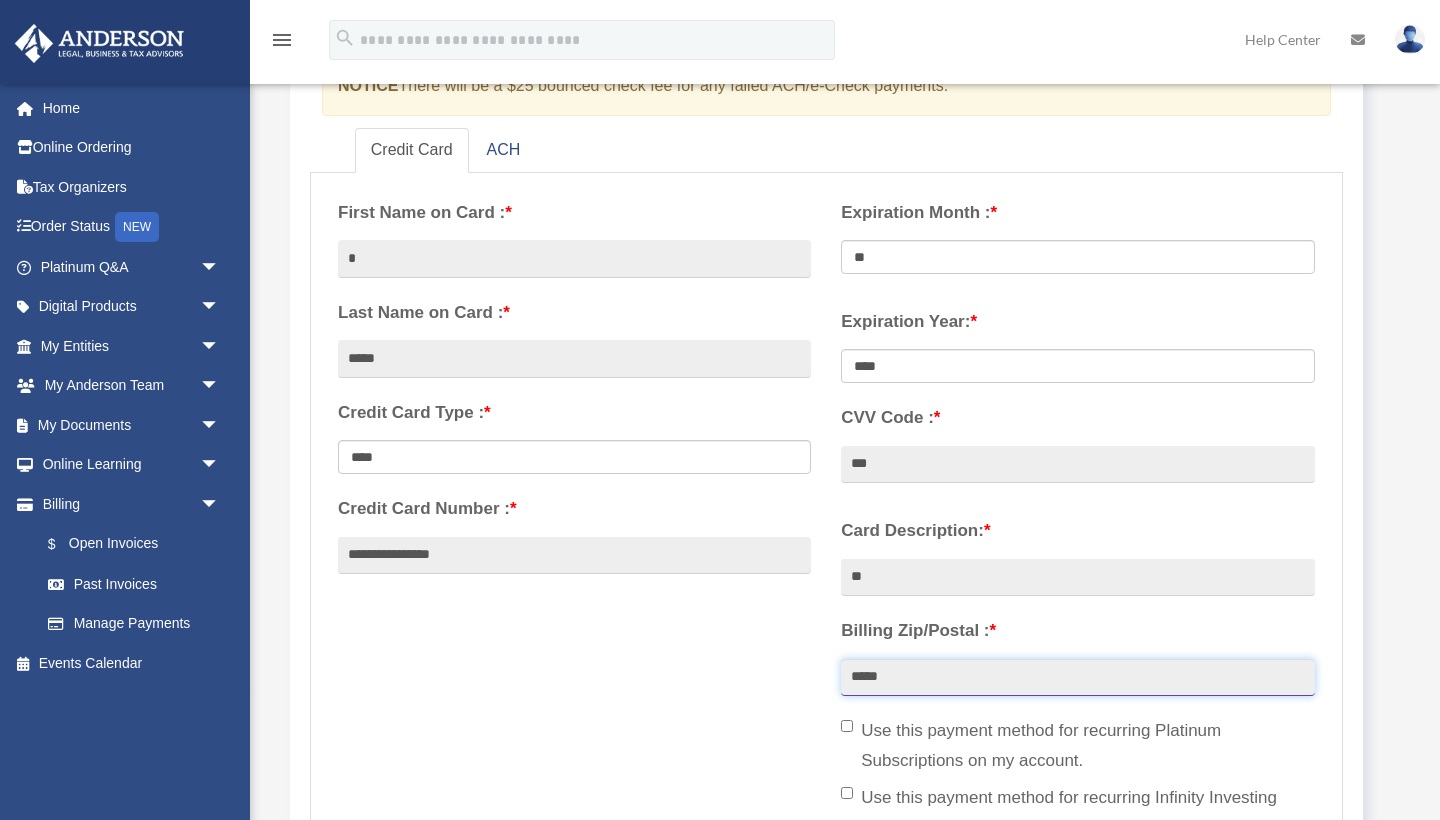 type on "*****" 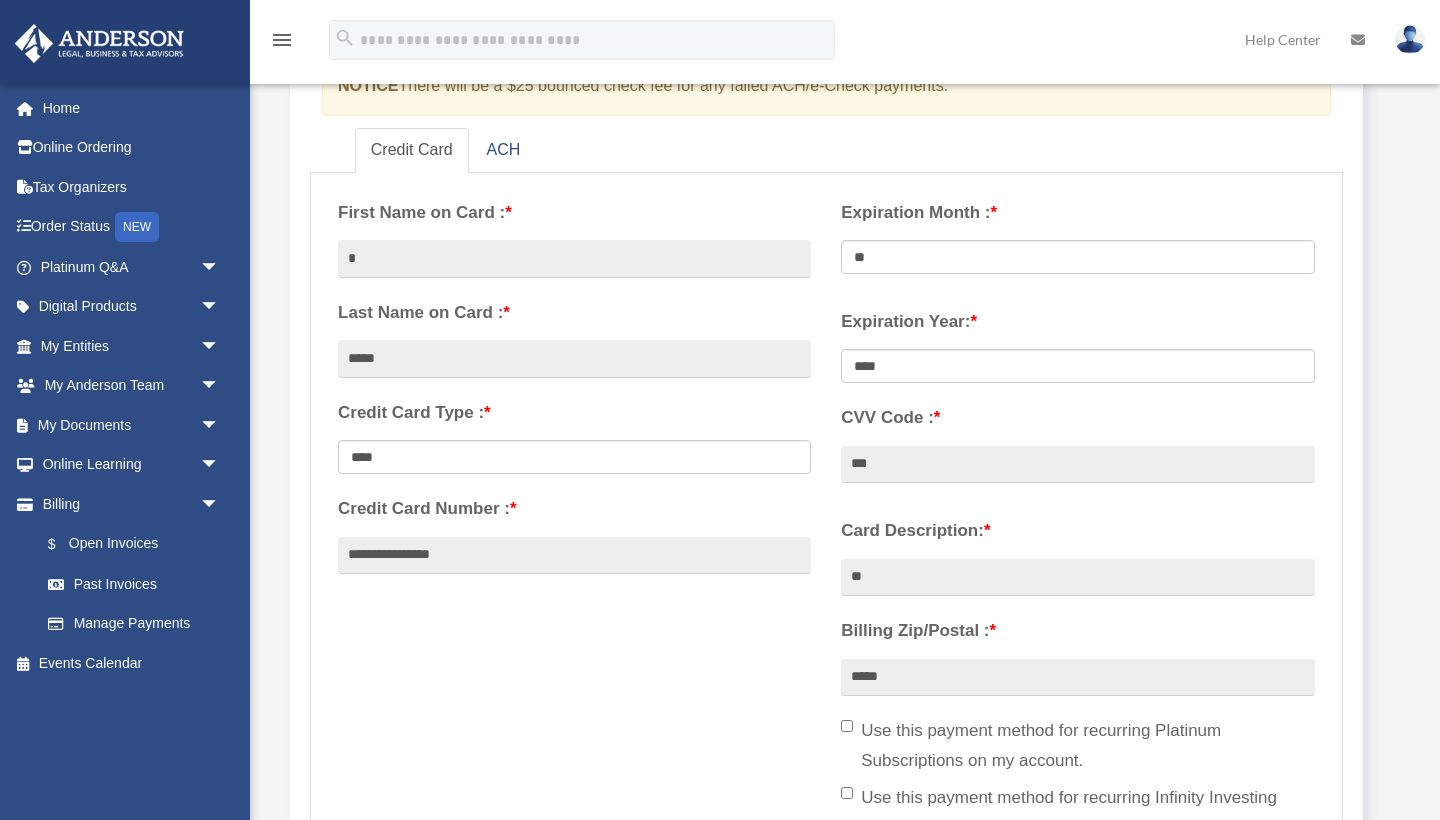 click on "**********" at bounding box center (826, 519) 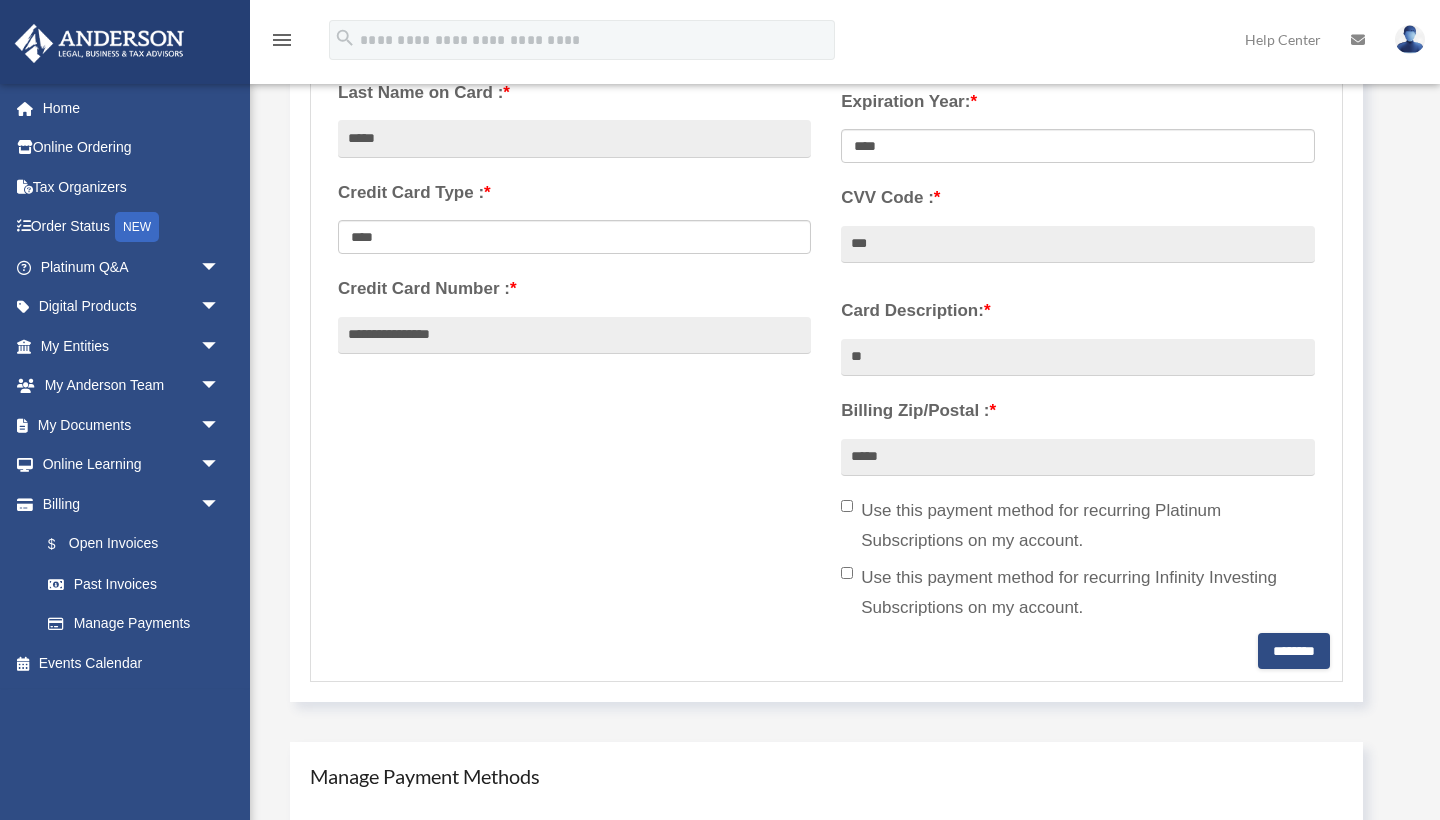 scroll, scrollTop: 484, scrollLeft: 0, axis: vertical 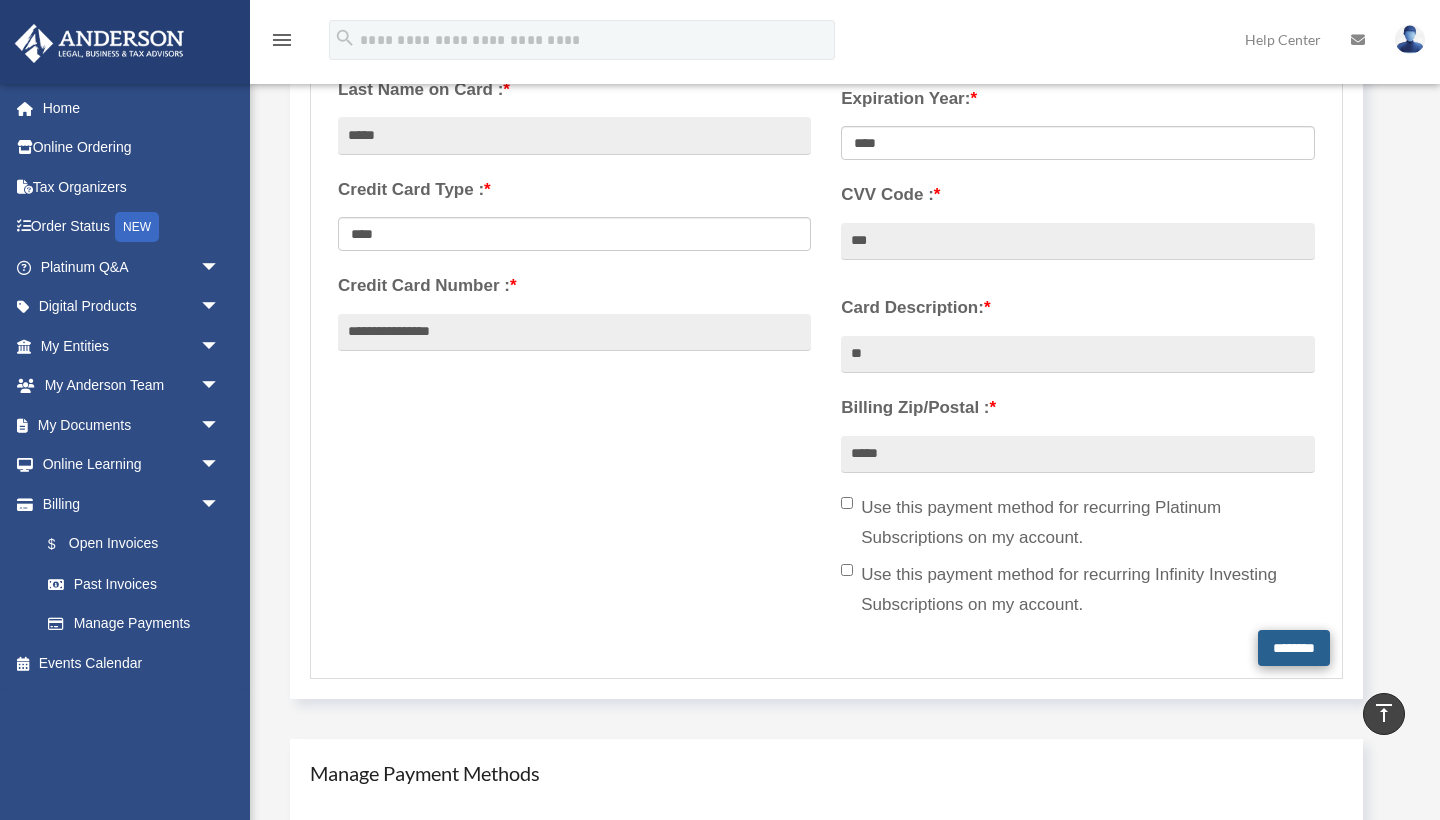 click on "********" at bounding box center (1294, 648) 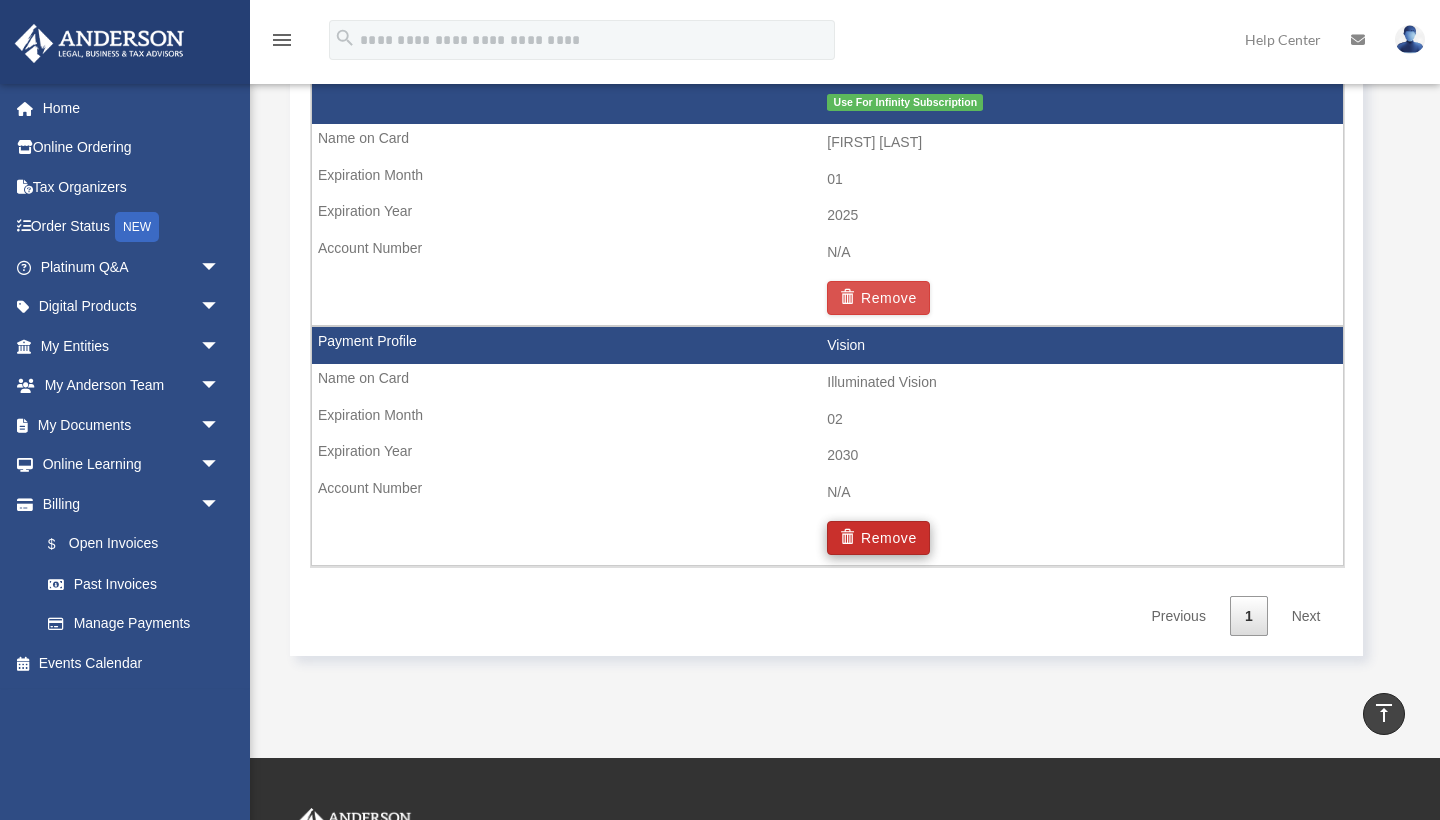 scroll, scrollTop: 1415, scrollLeft: 0, axis: vertical 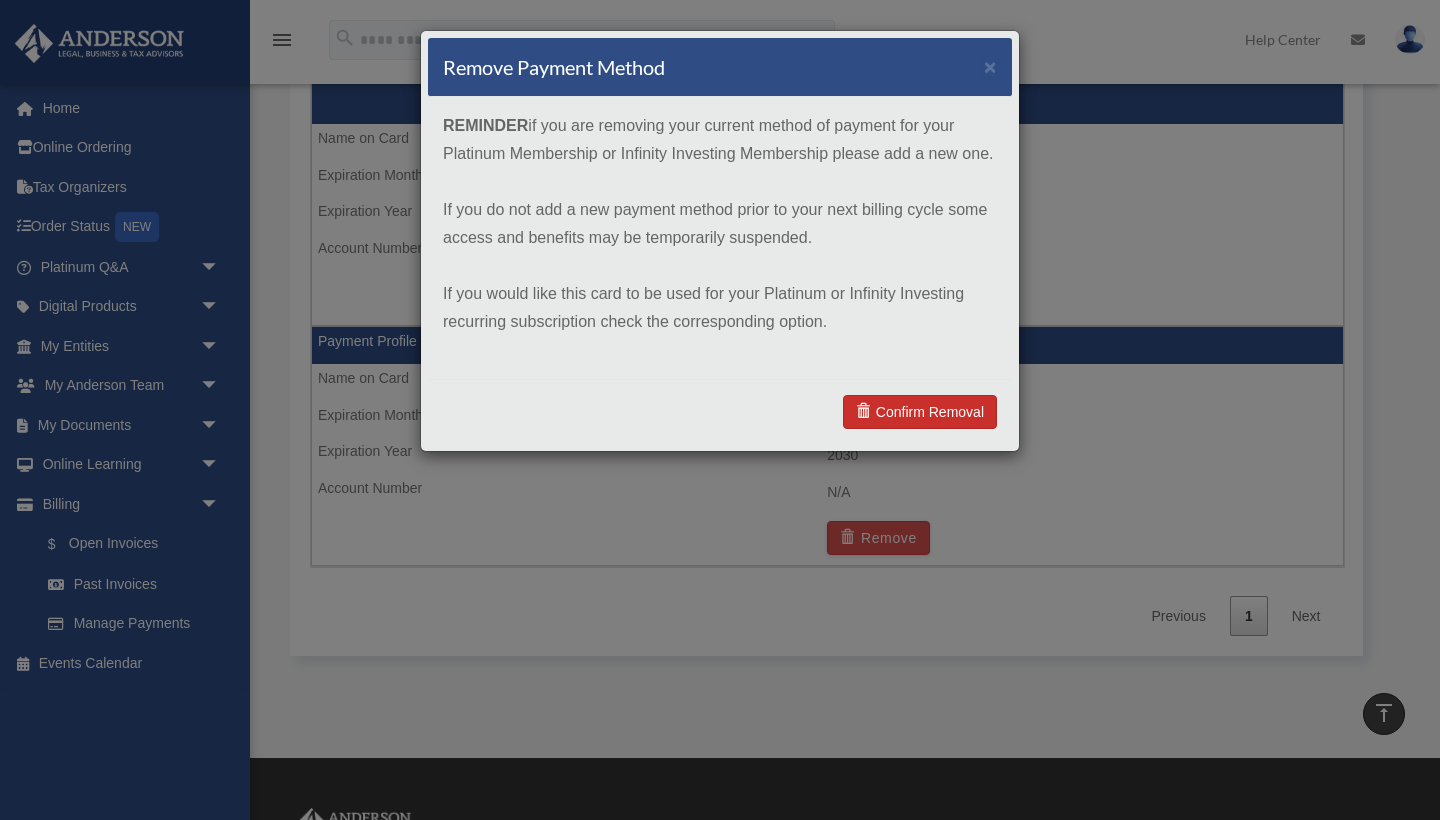 click on "Confirm Removal" at bounding box center (920, 412) 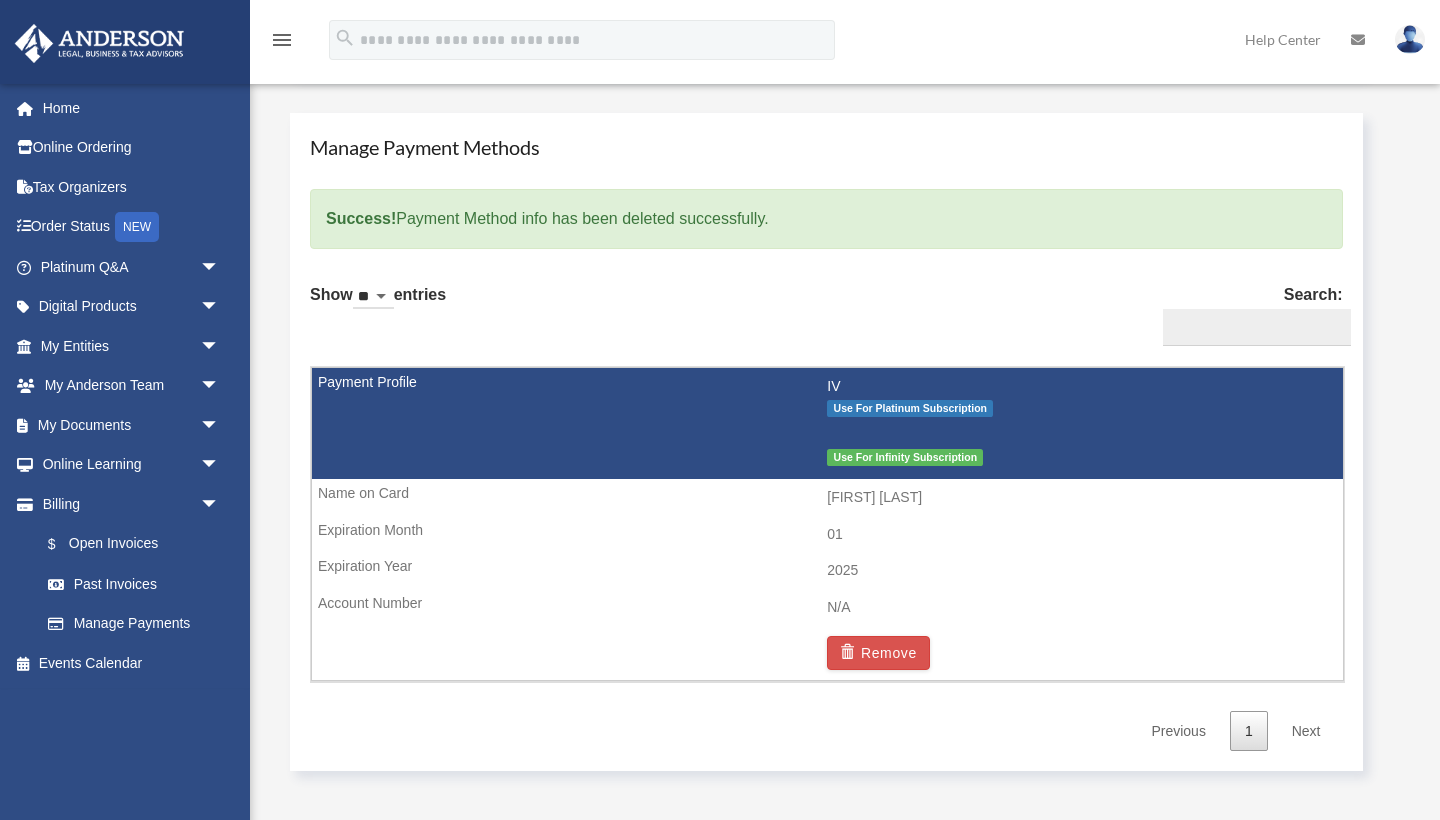 scroll, scrollTop: 1141, scrollLeft: 0, axis: vertical 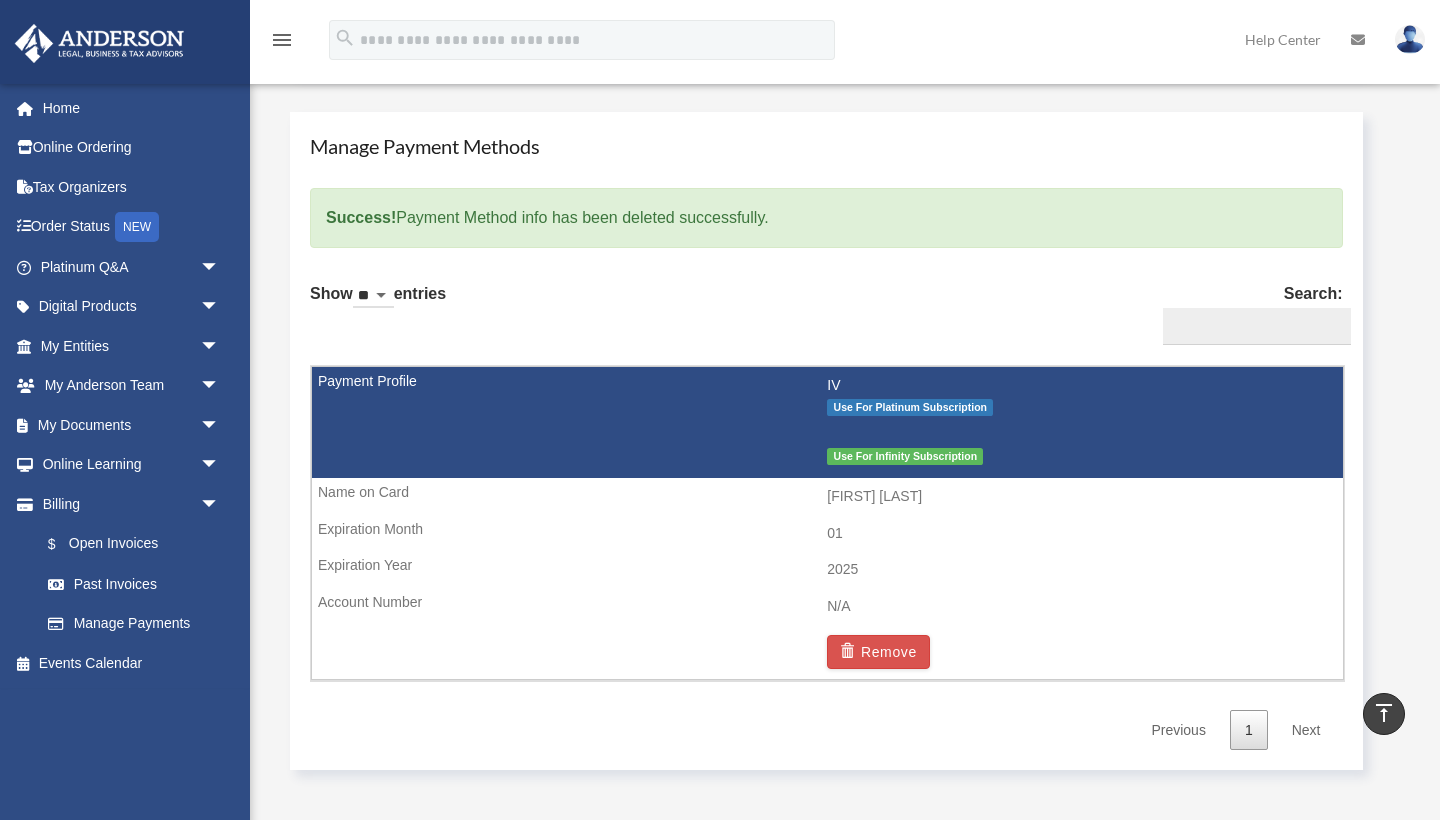 click on "2025" at bounding box center [827, 570] 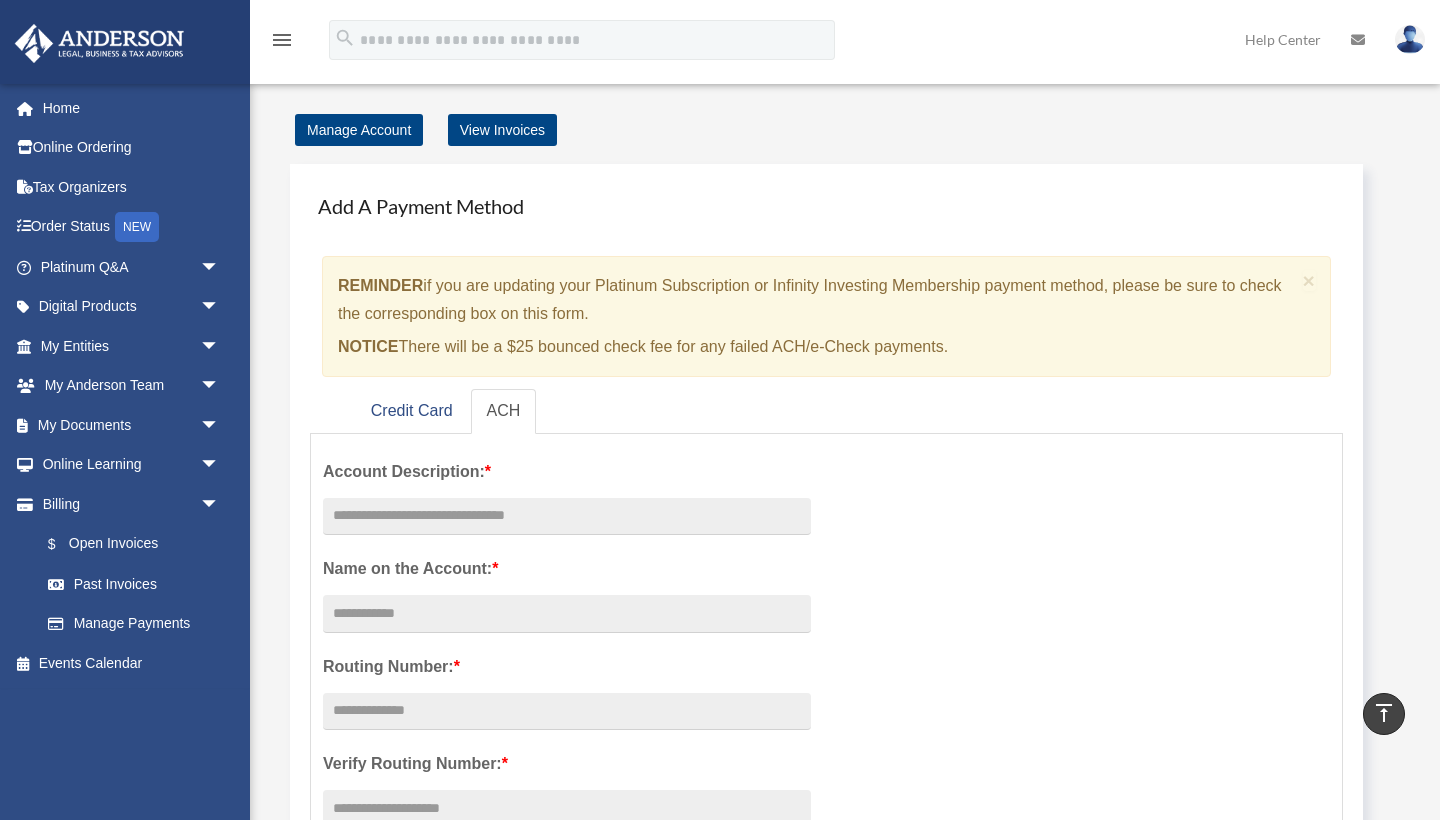scroll, scrollTop: 0, scrollLeft: 0, axis: both 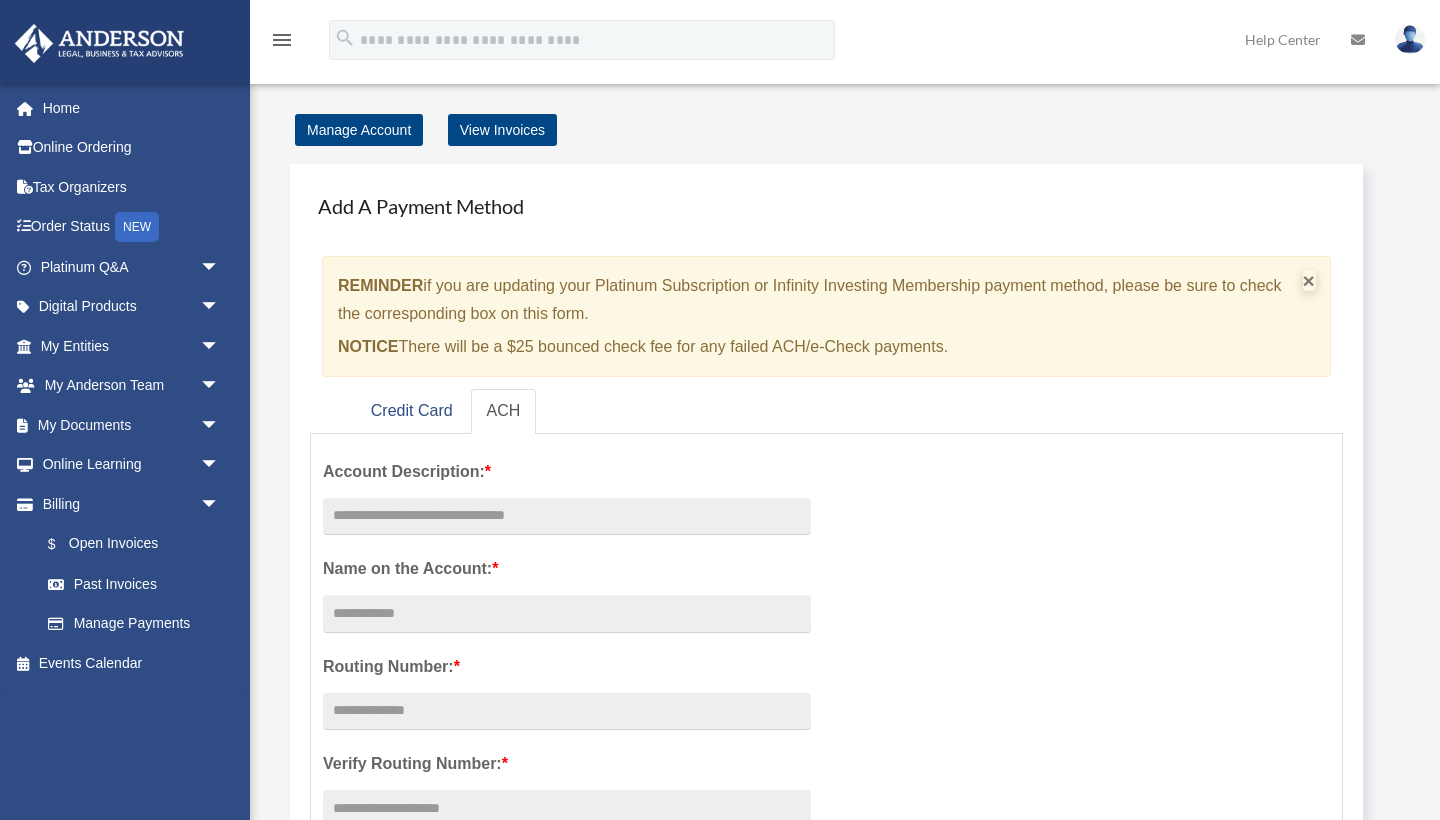 click on "×" at bounding box center (1309, 280) 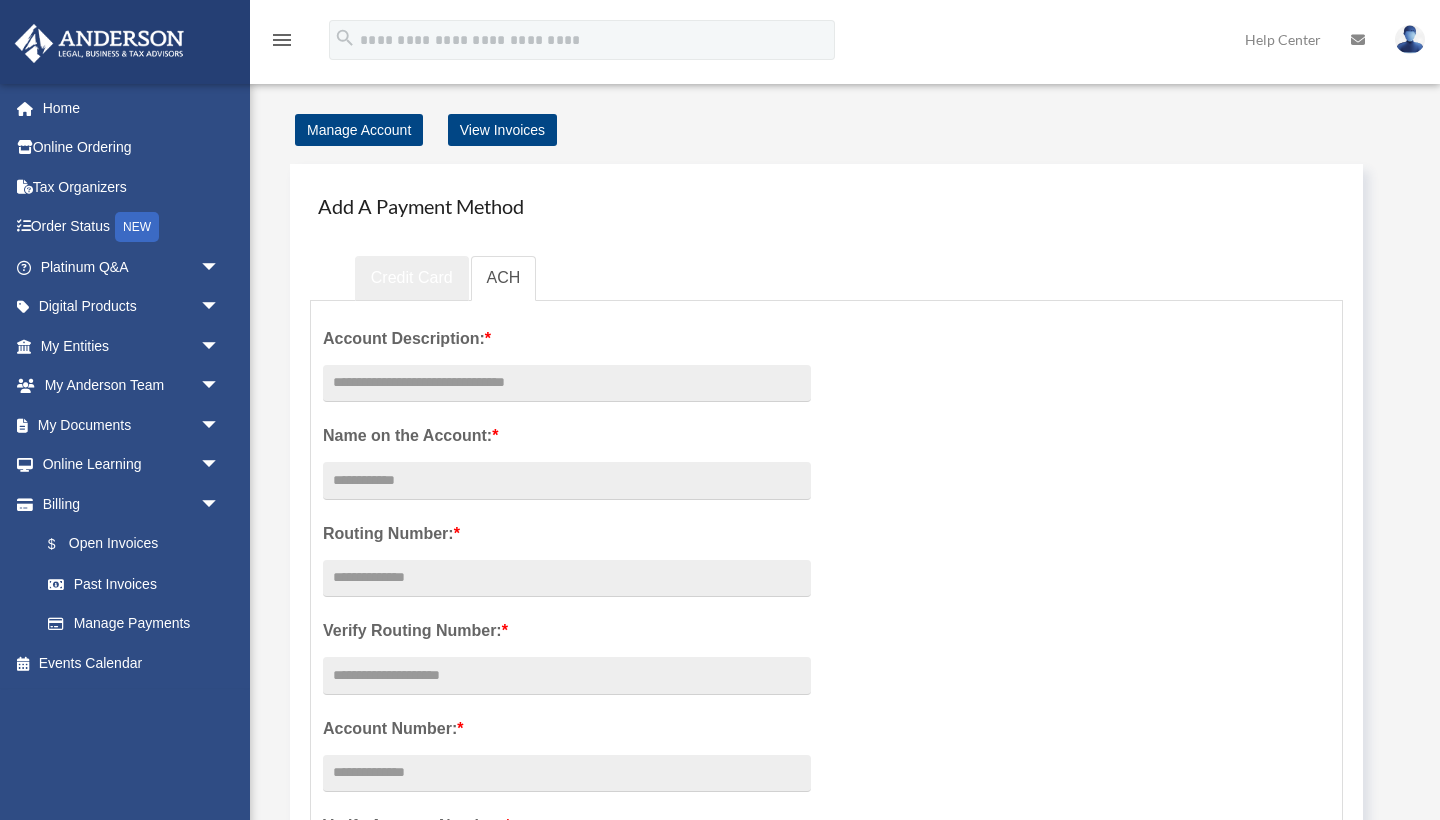 click on "Credit Card" at bounding box center (412, 278) 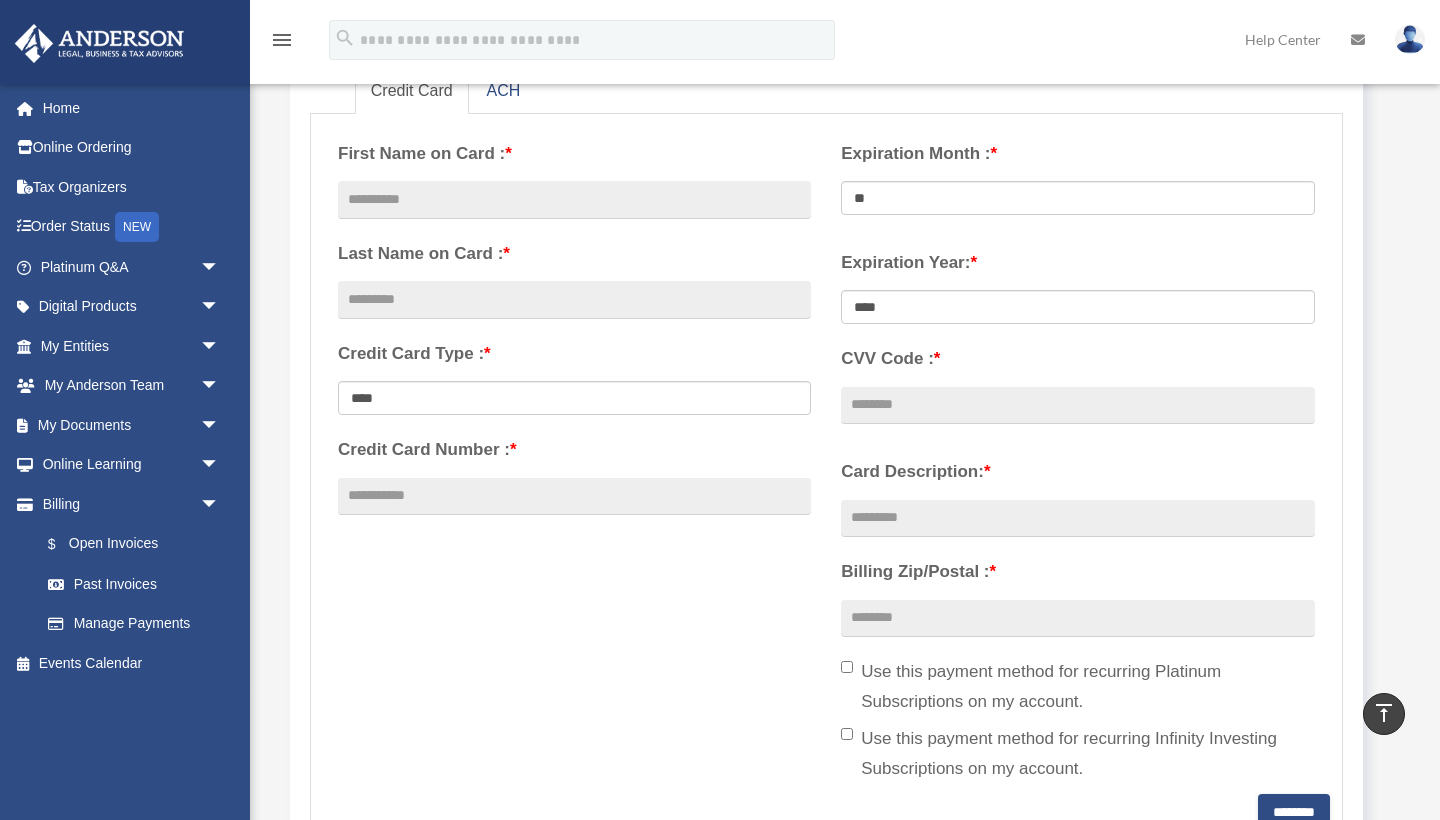 scroll, scrollTop: 59, scrollLeft: 0, axis: vertical 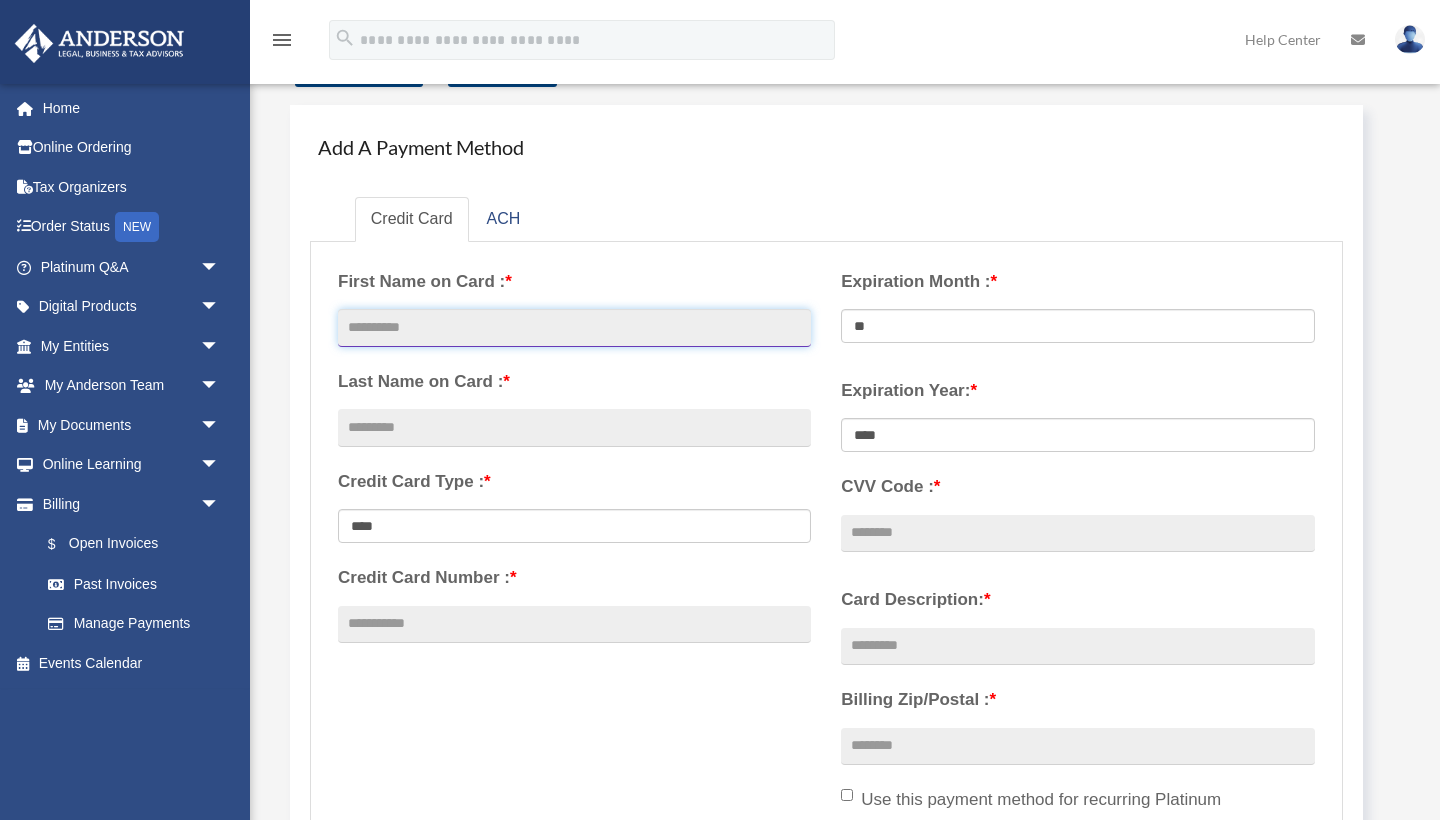 click at bounding box center [574, 328] 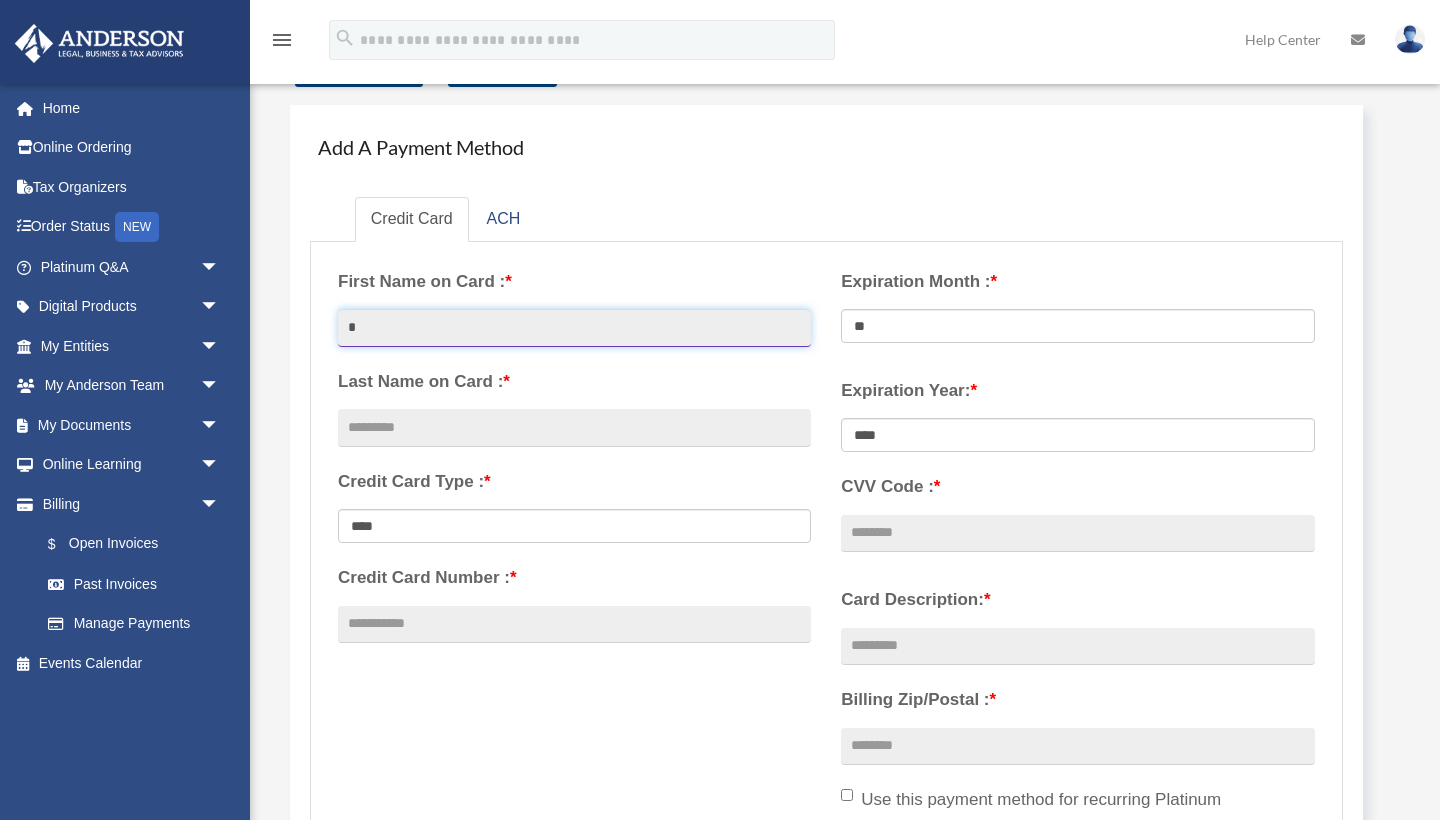 type on "*" 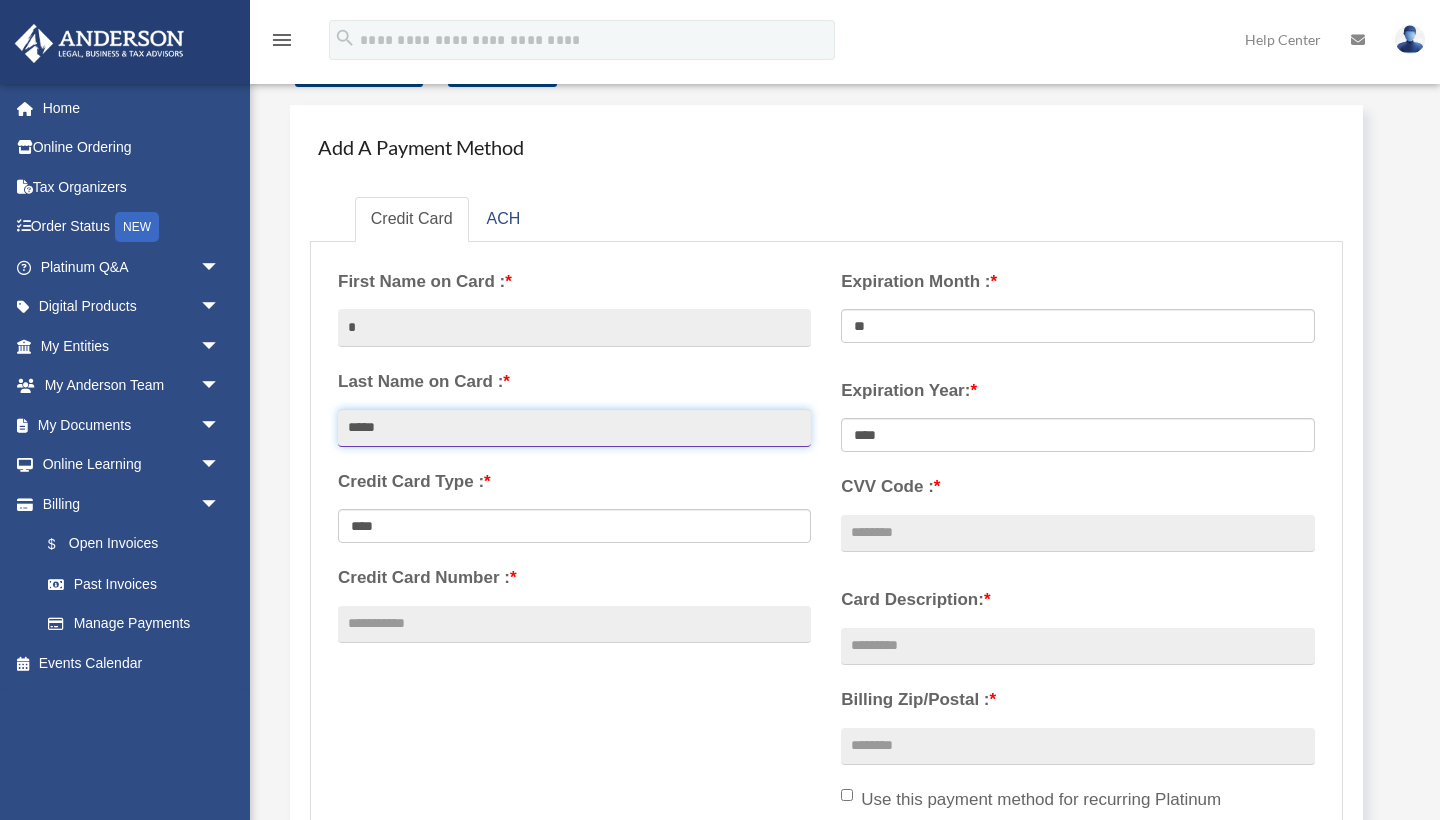 type on "*****" 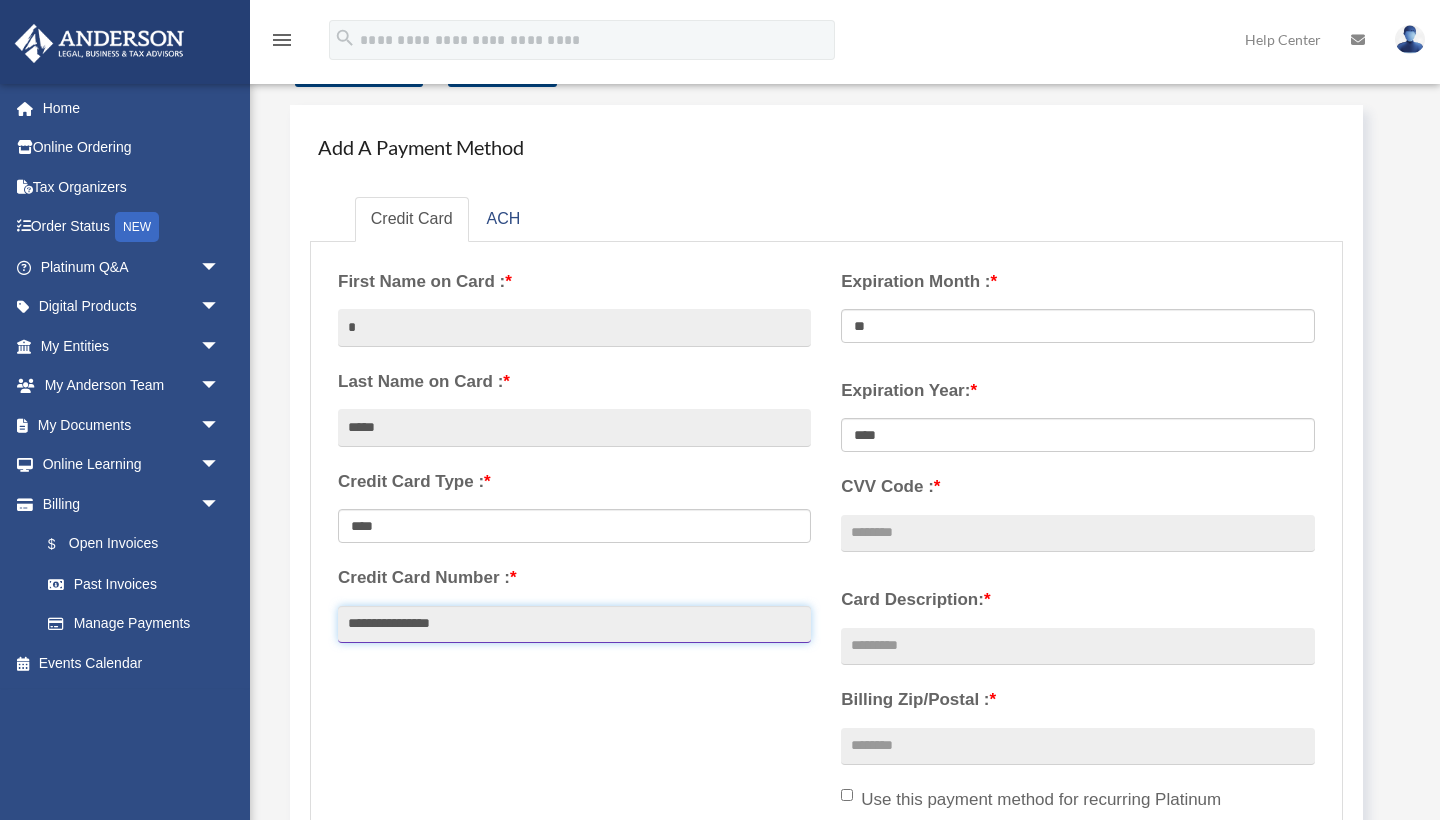 type on "**********" 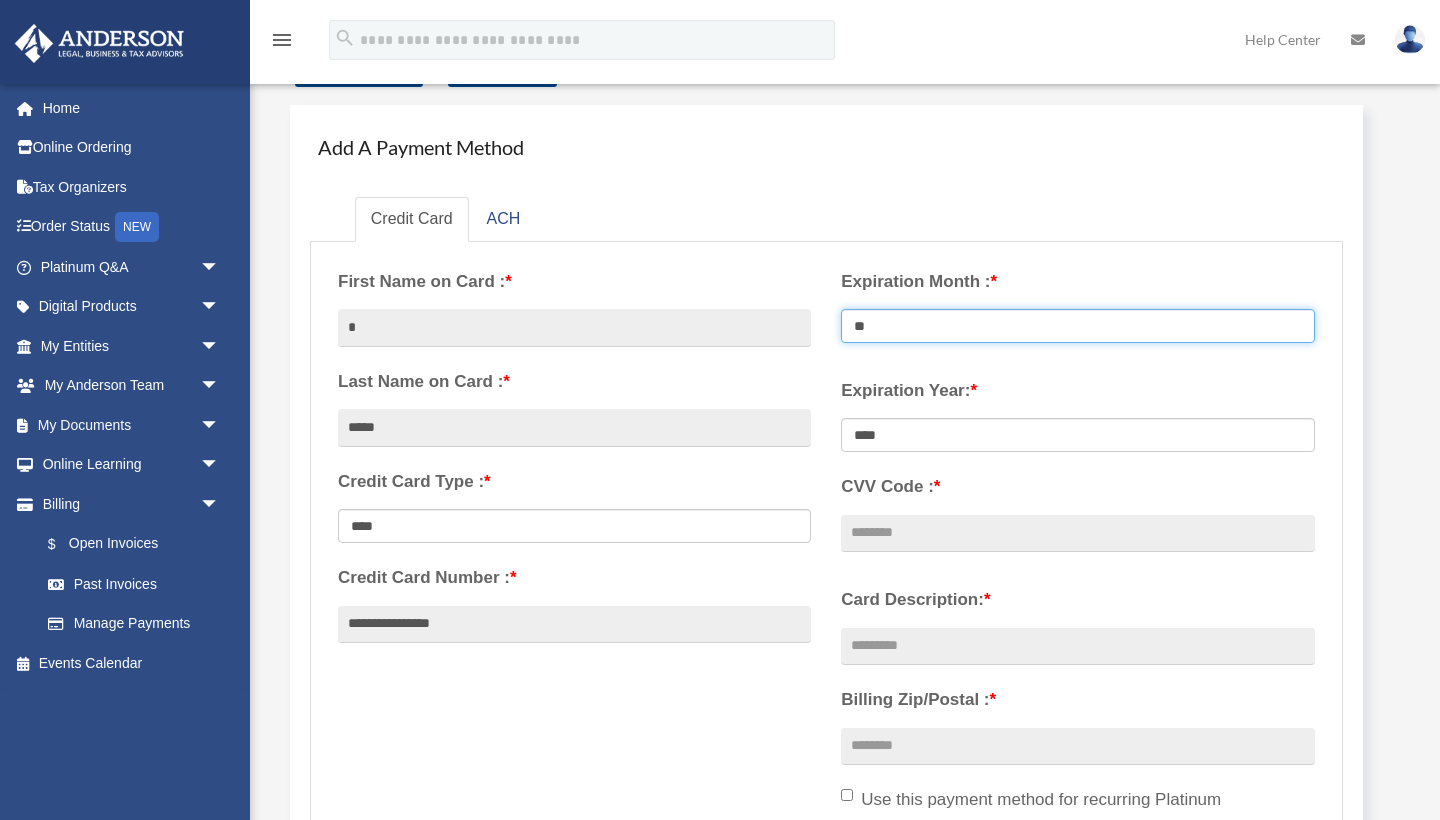select on "**" 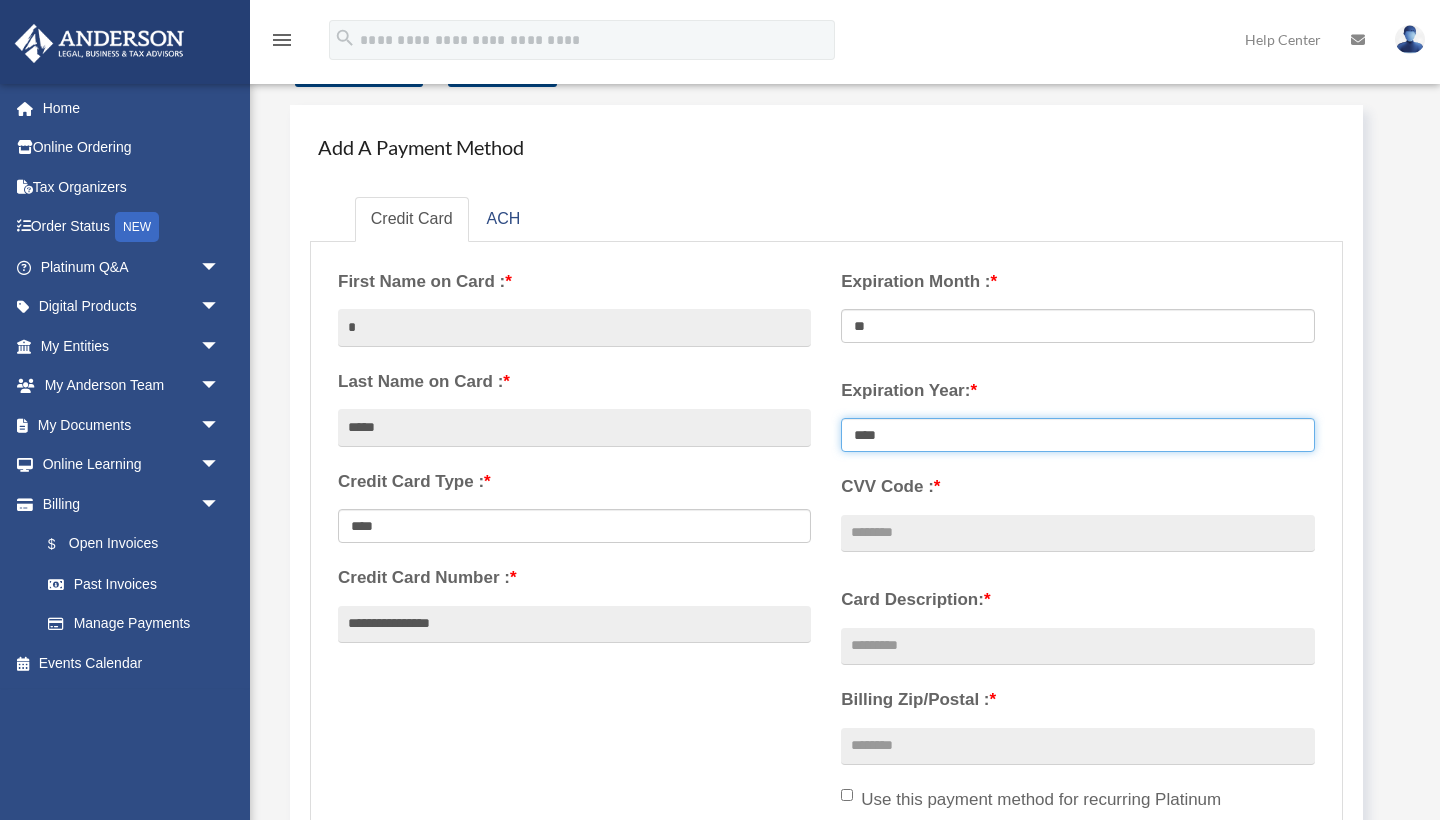 select on "****" 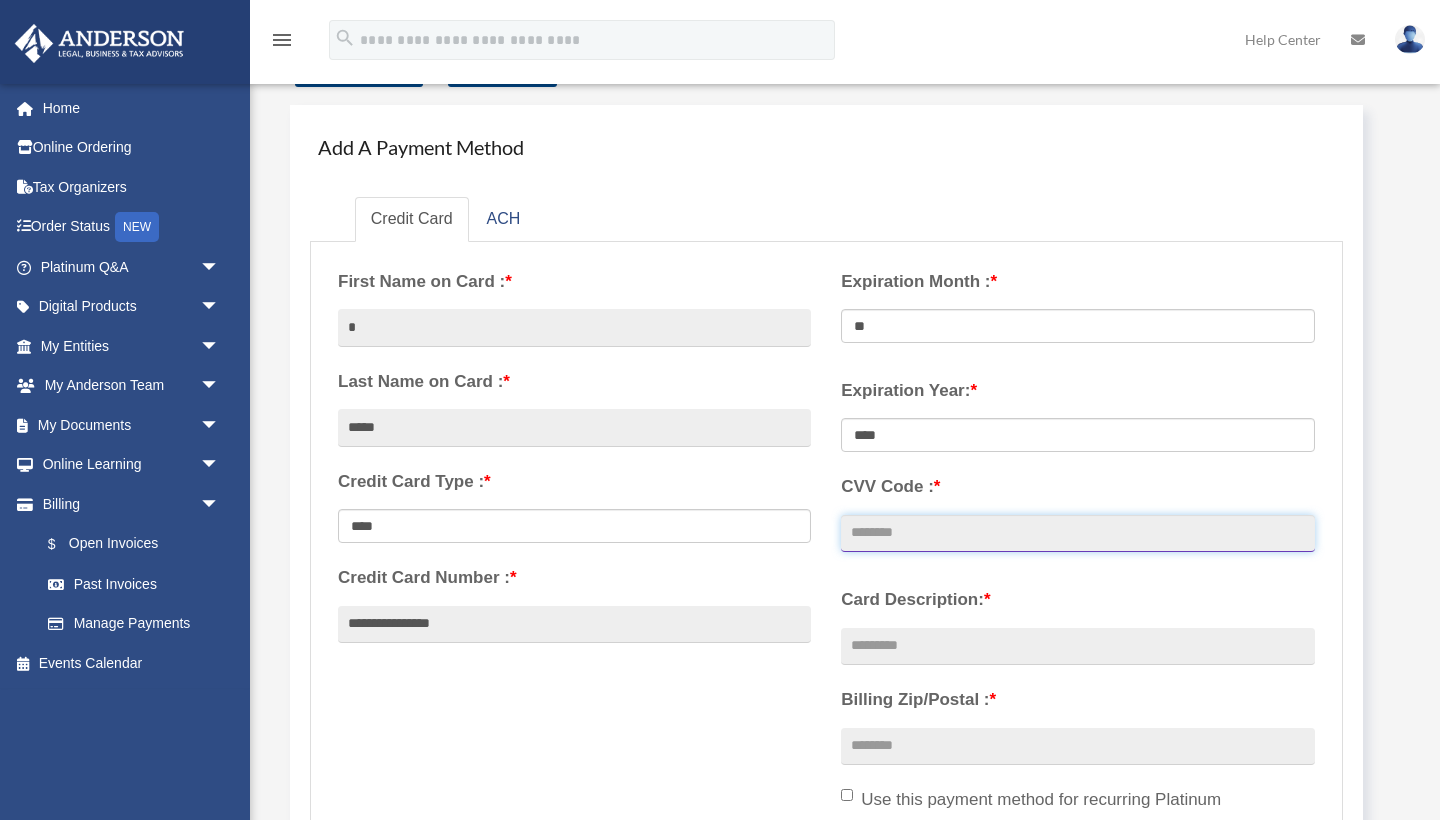 click on "CVV Code : *" at bounding box center [1077, 534] 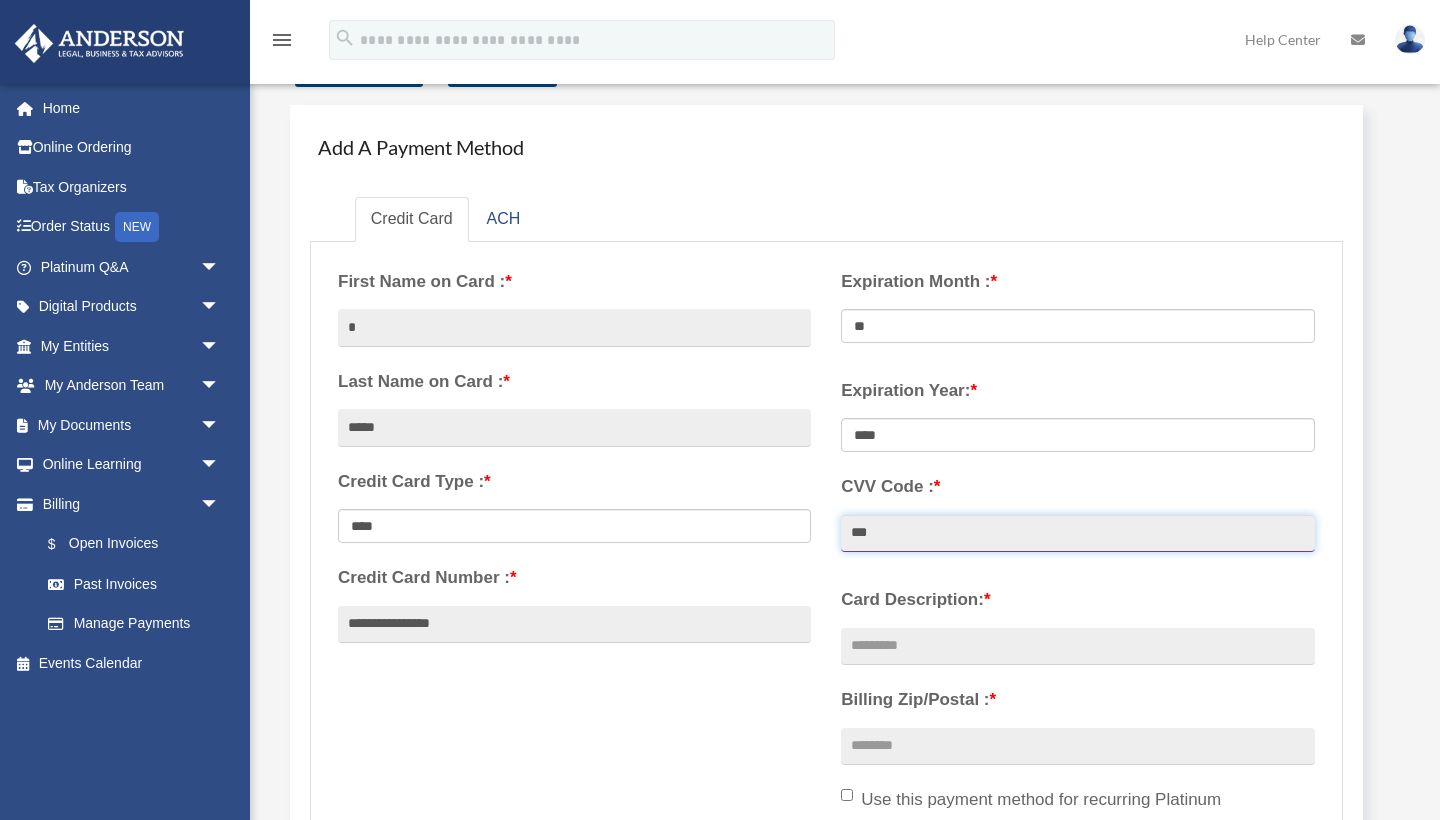 type on "***" 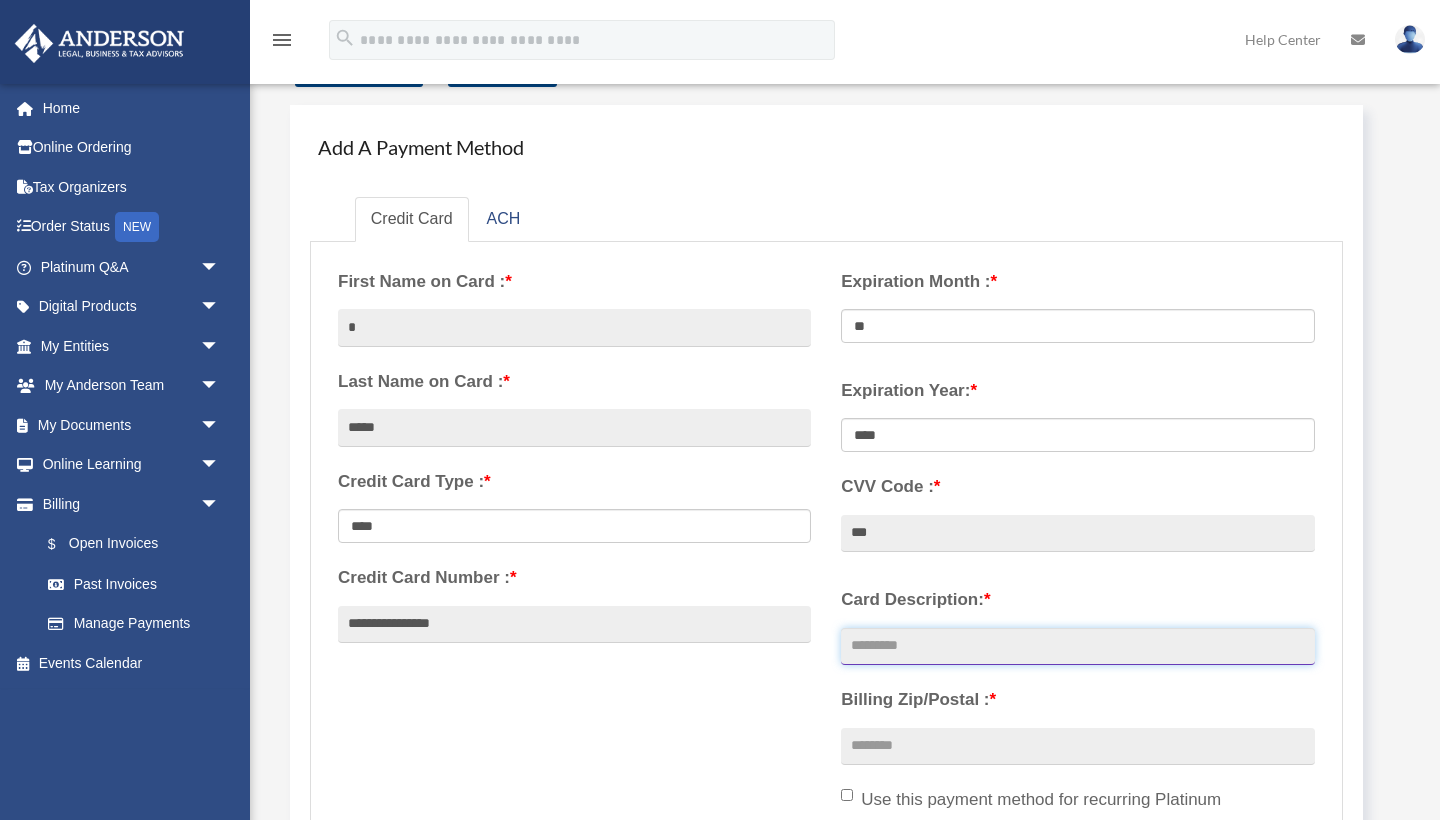 click on "Card Description: *" at bounding box center [1077, 647] 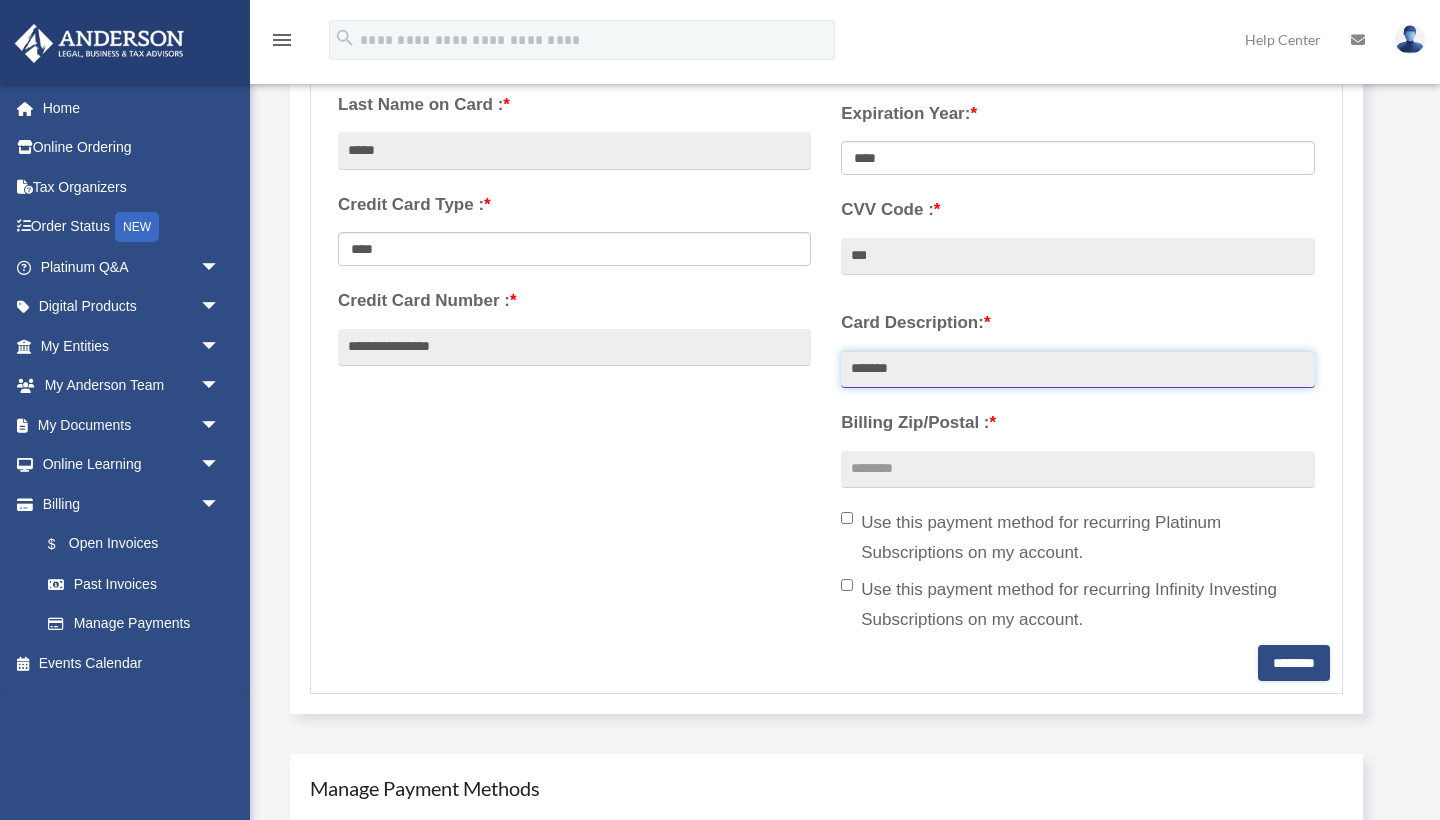 scroll, scrollTop: 336, scrollLeft: 0, axis: vertical 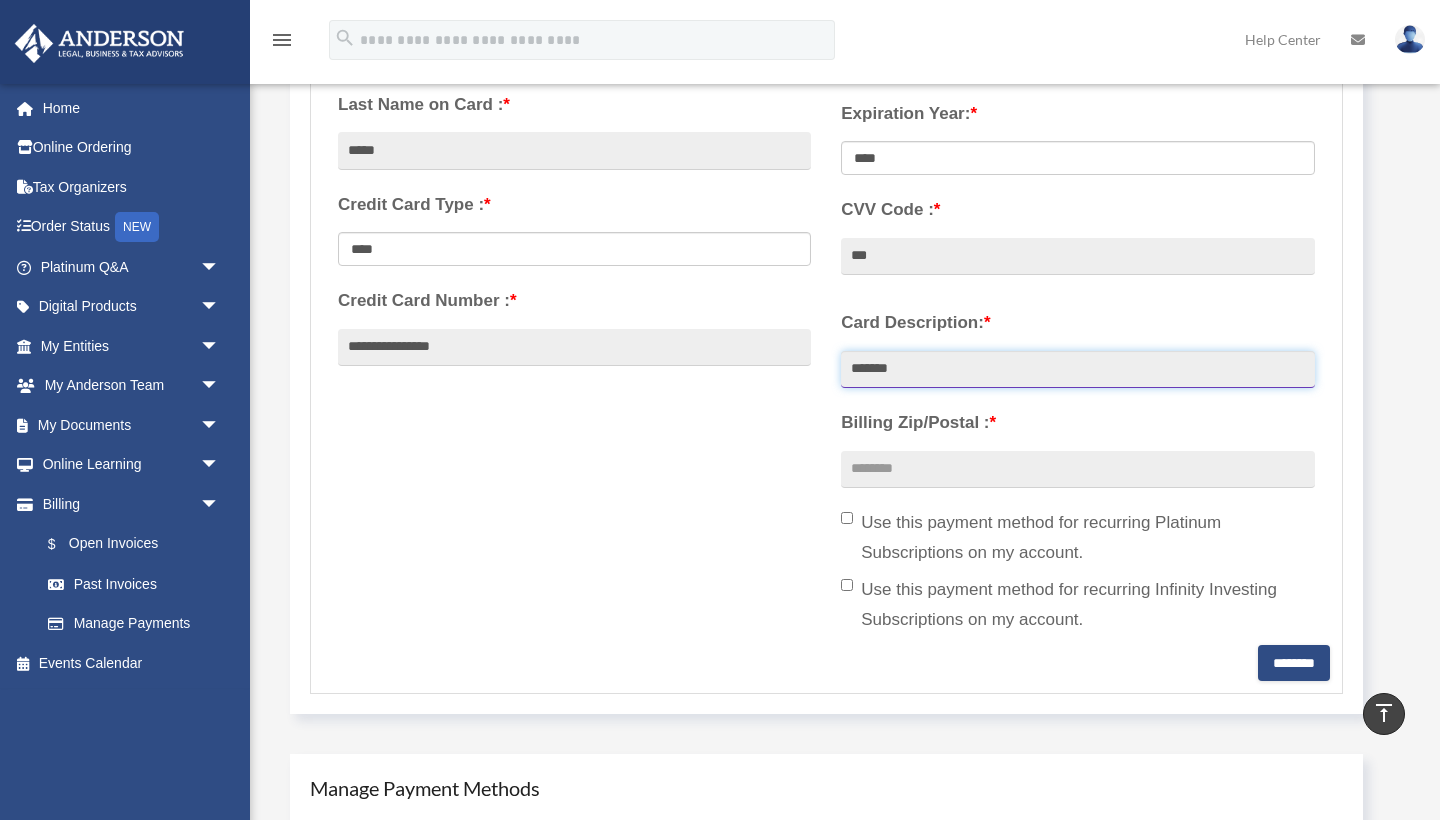 type on "*******" 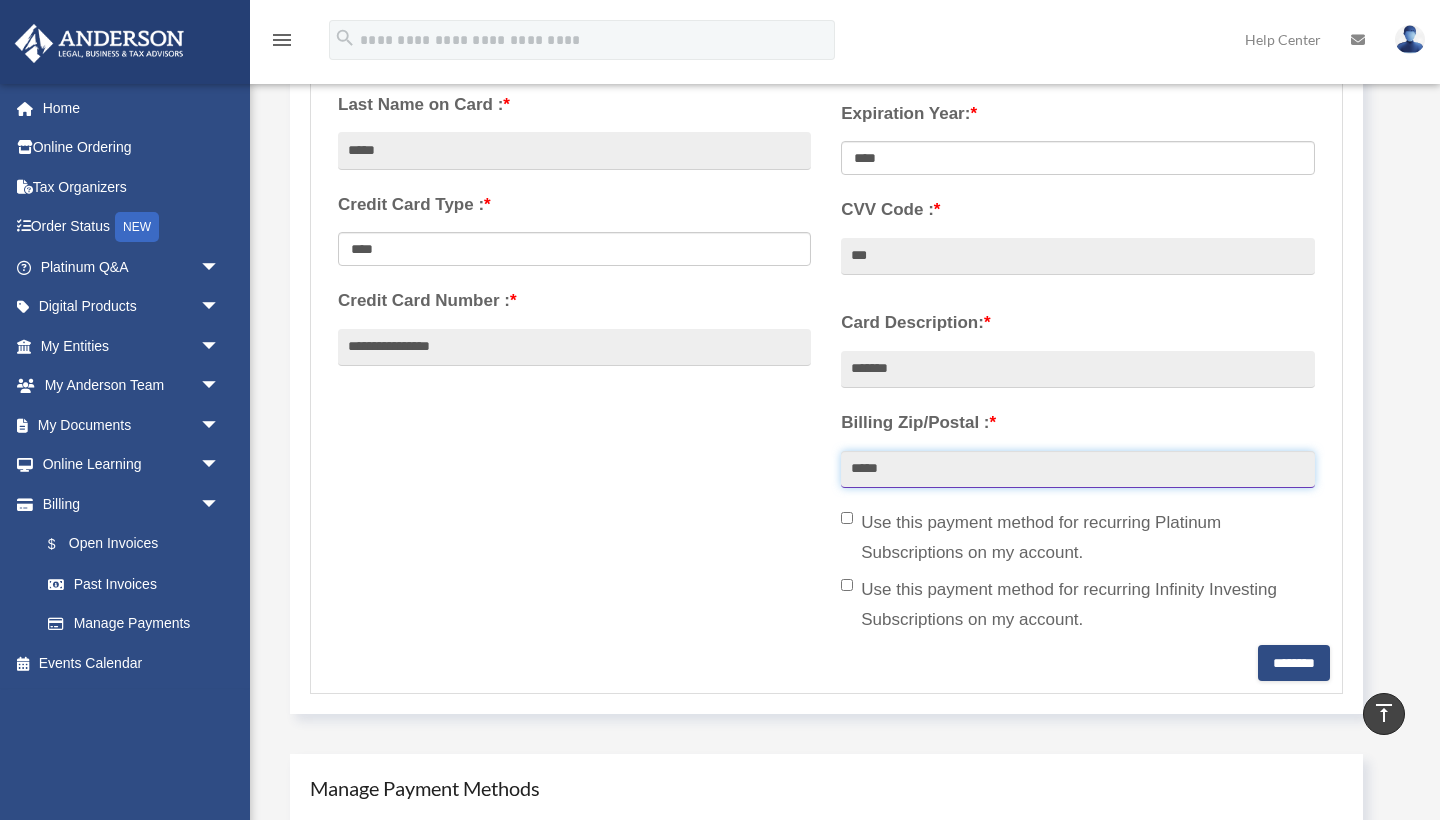 type on "*****" 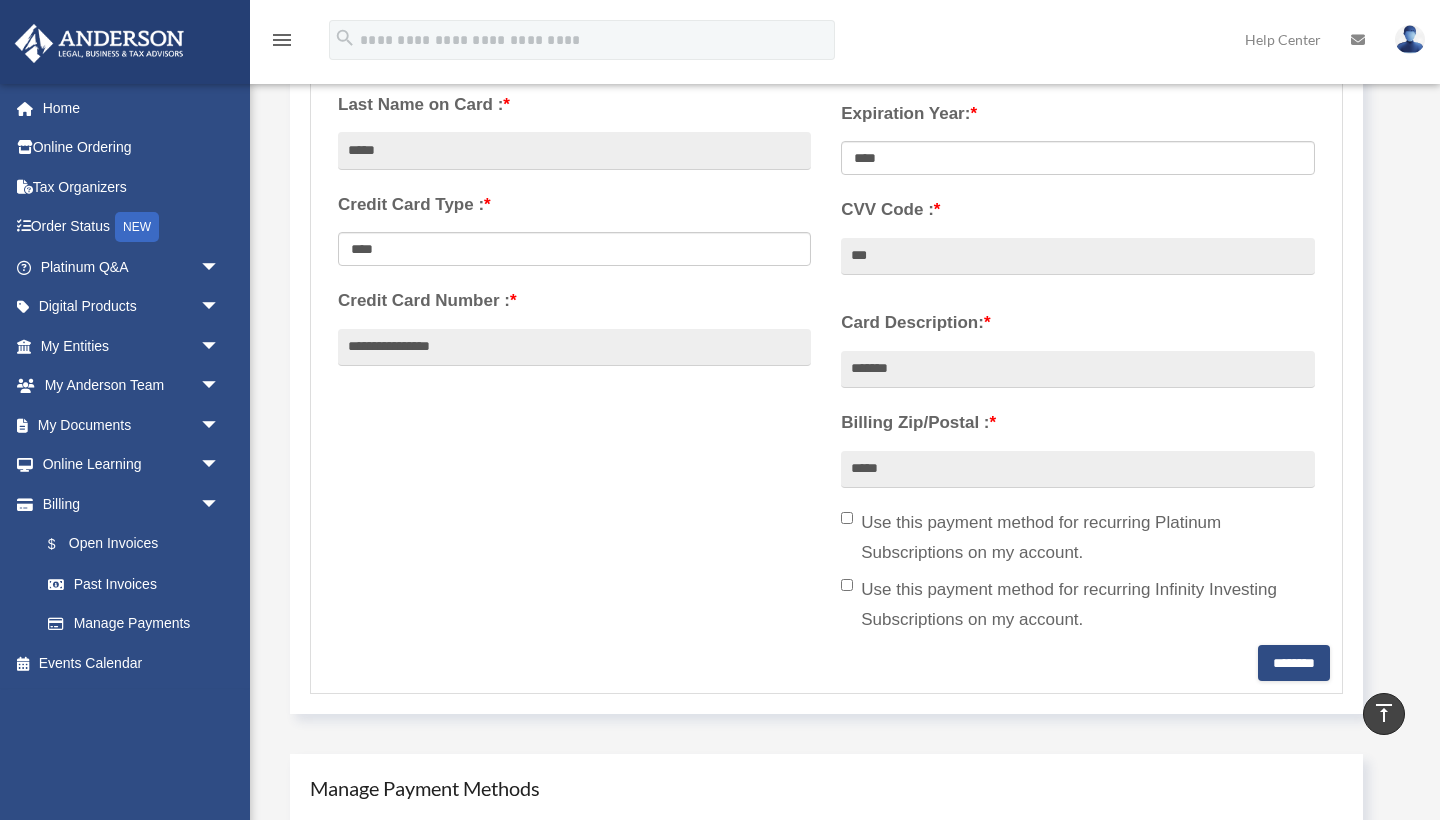 click on "Use this payment
method for recurring Infinity
Investing Subscriptions on my account." at bounding box center [1077, 605] 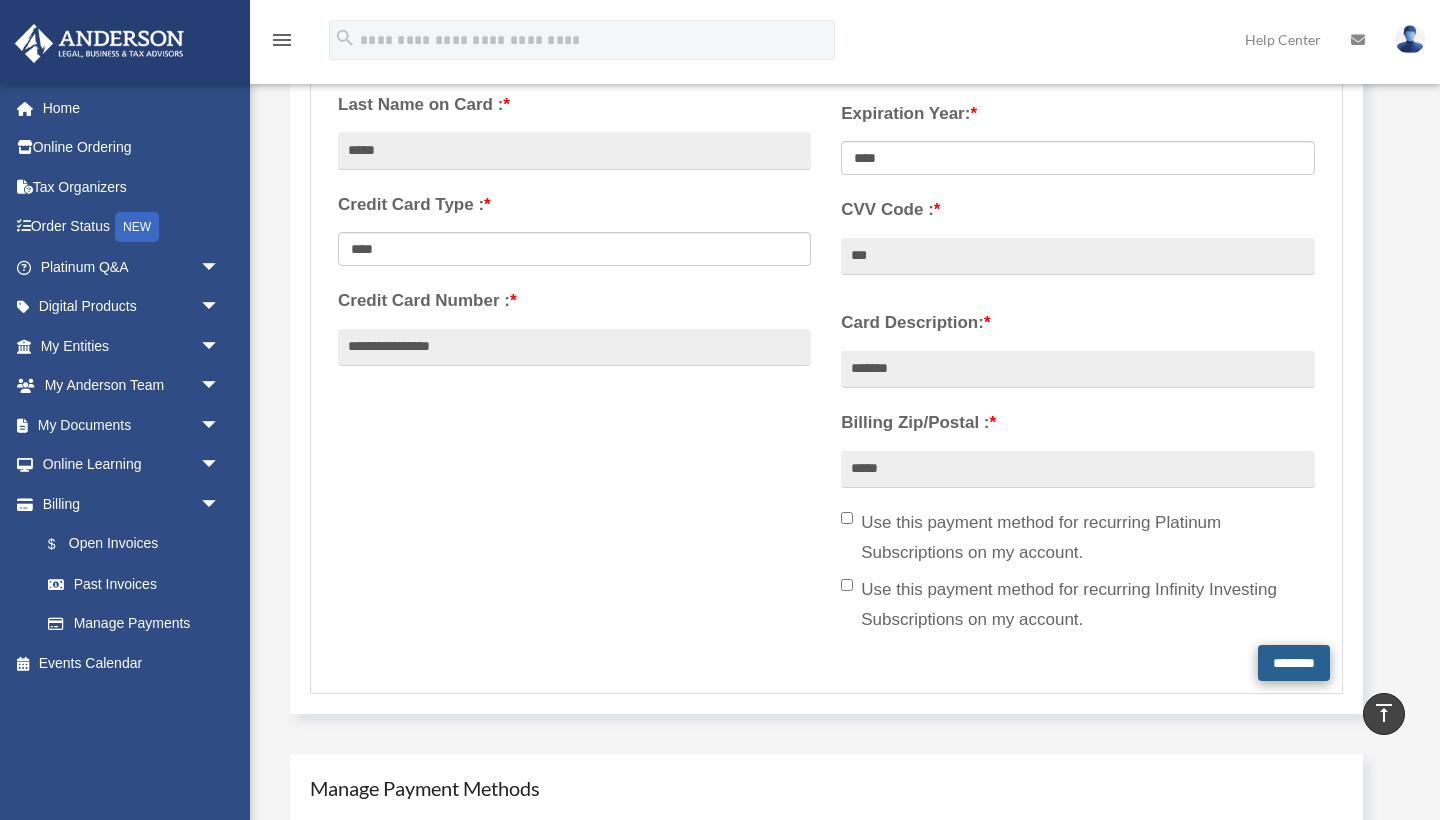 click on "********" at bounding box center (1294, 663) 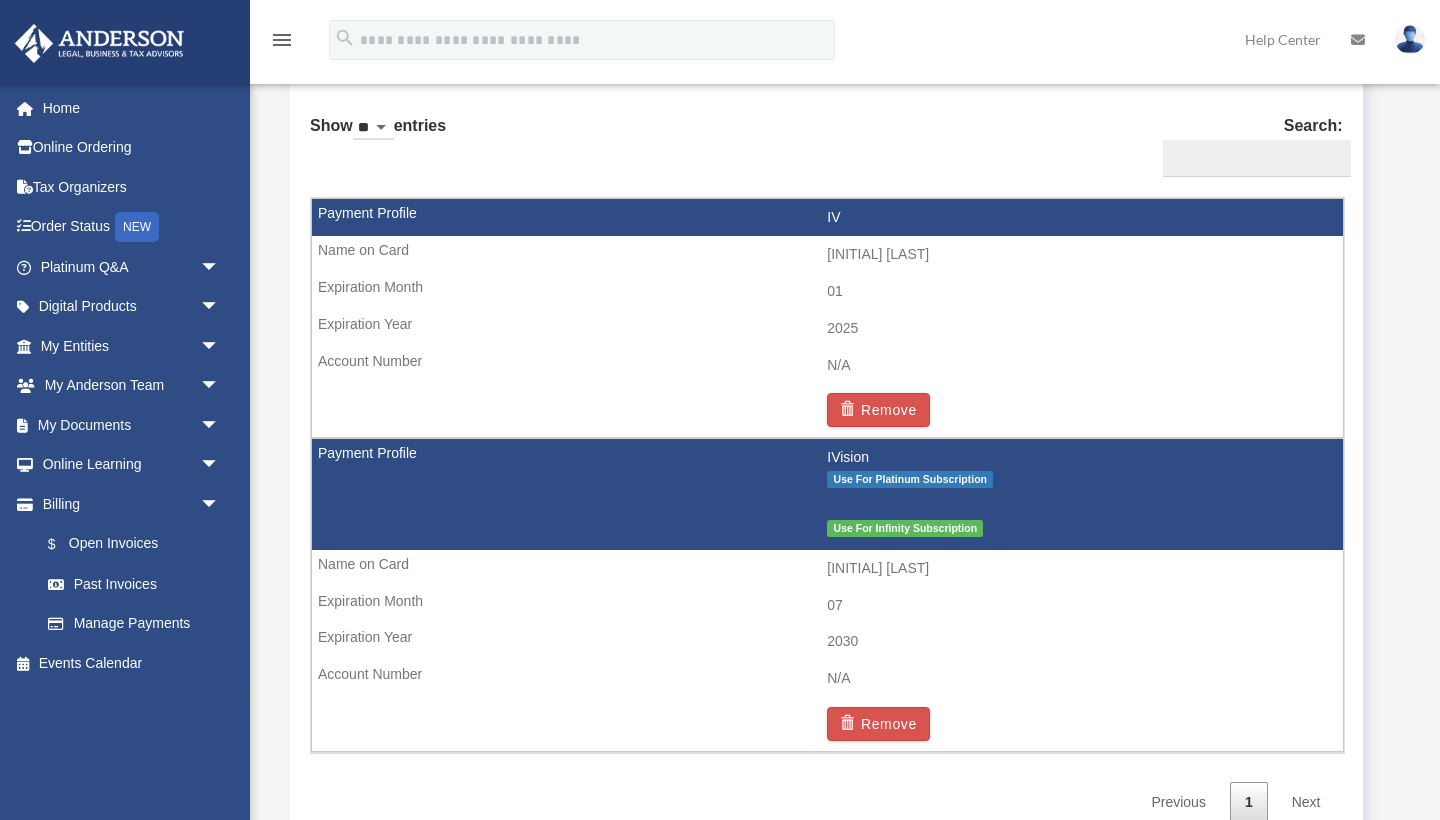 scroll, scrollTop: 1231, scrollLeft: 0, axis: vertical 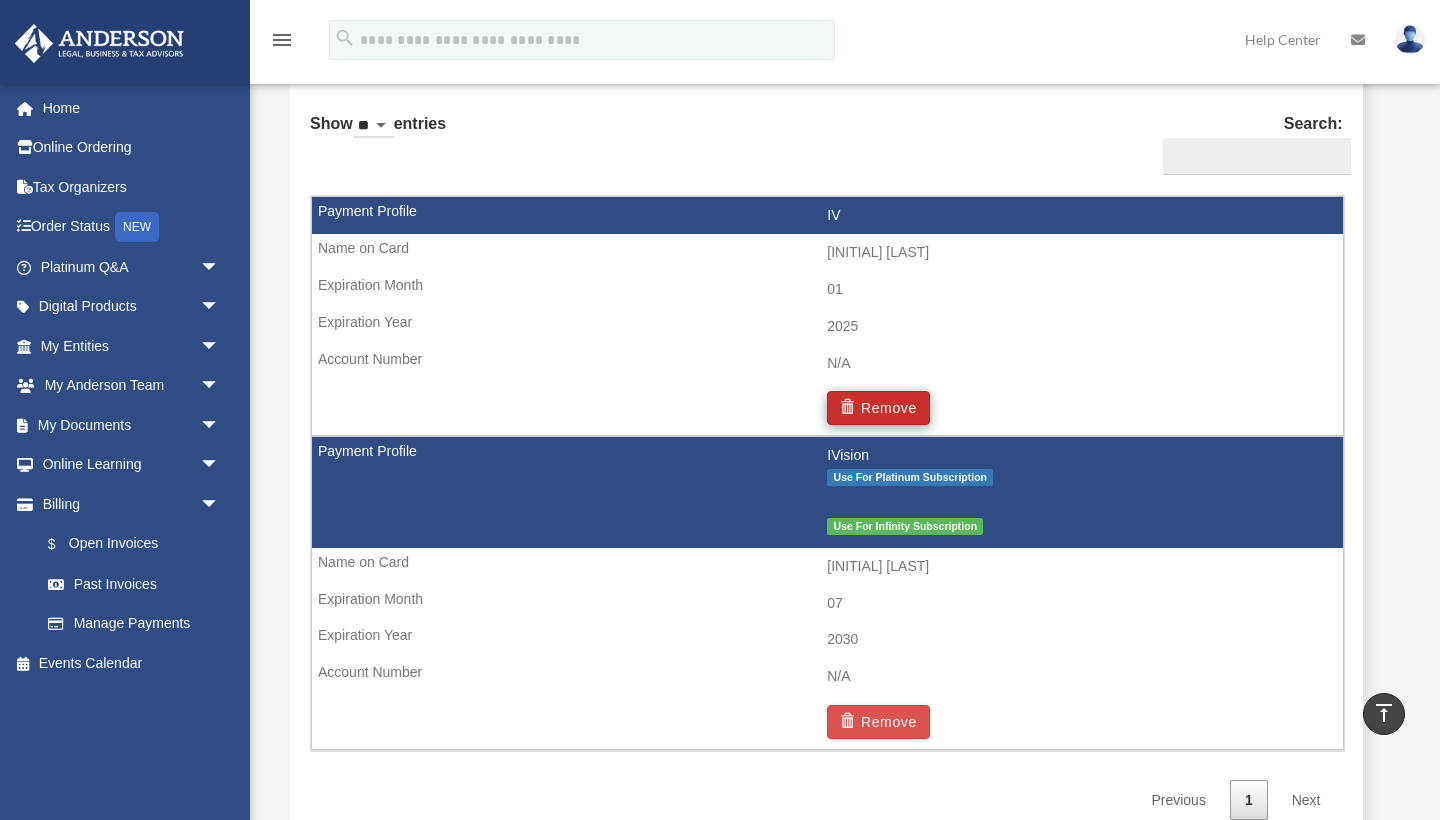 click on "Remove" at bounding box center (878, 408) 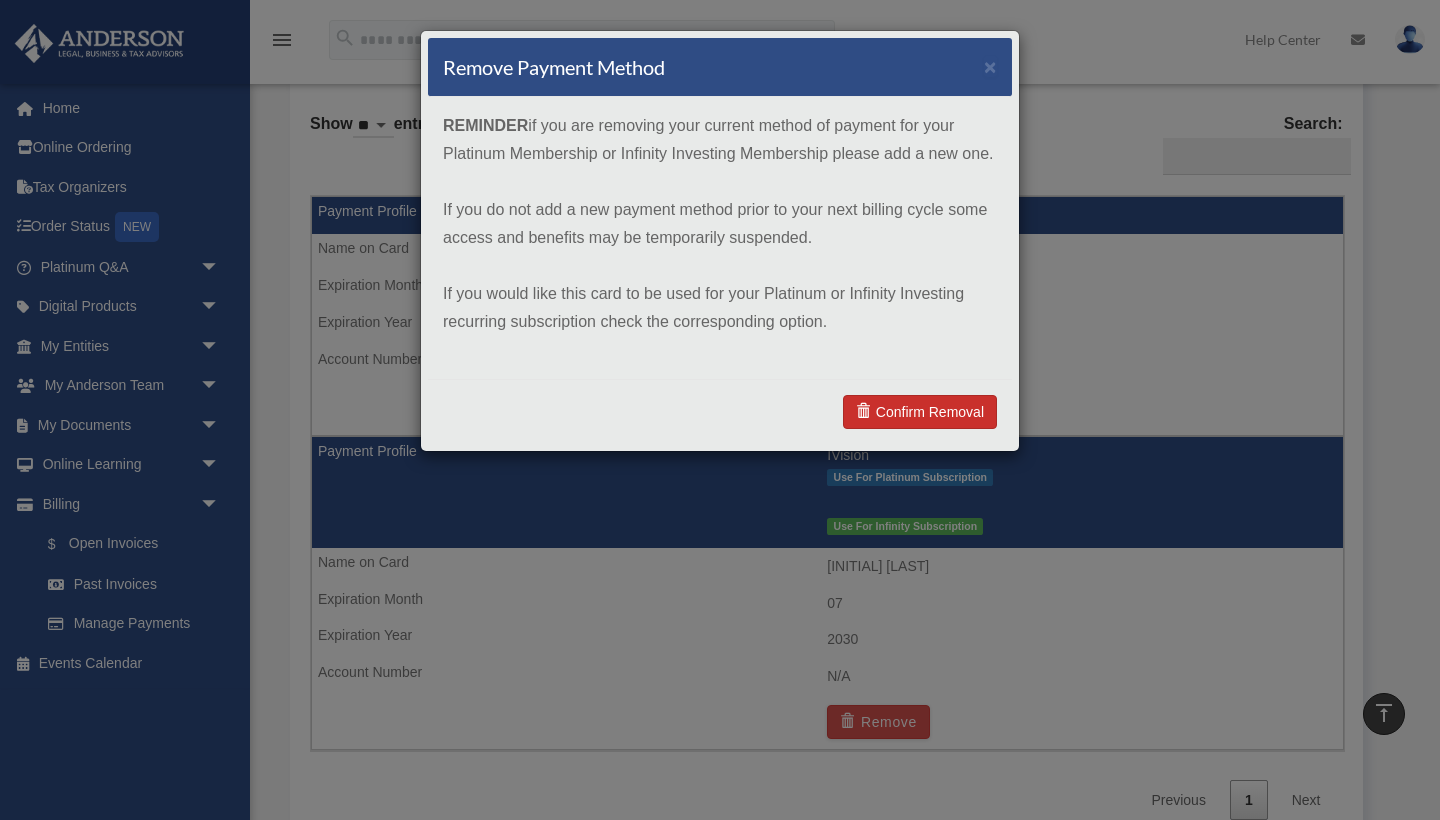 click on "Confirm Removal" at bounding box center (920, 412) 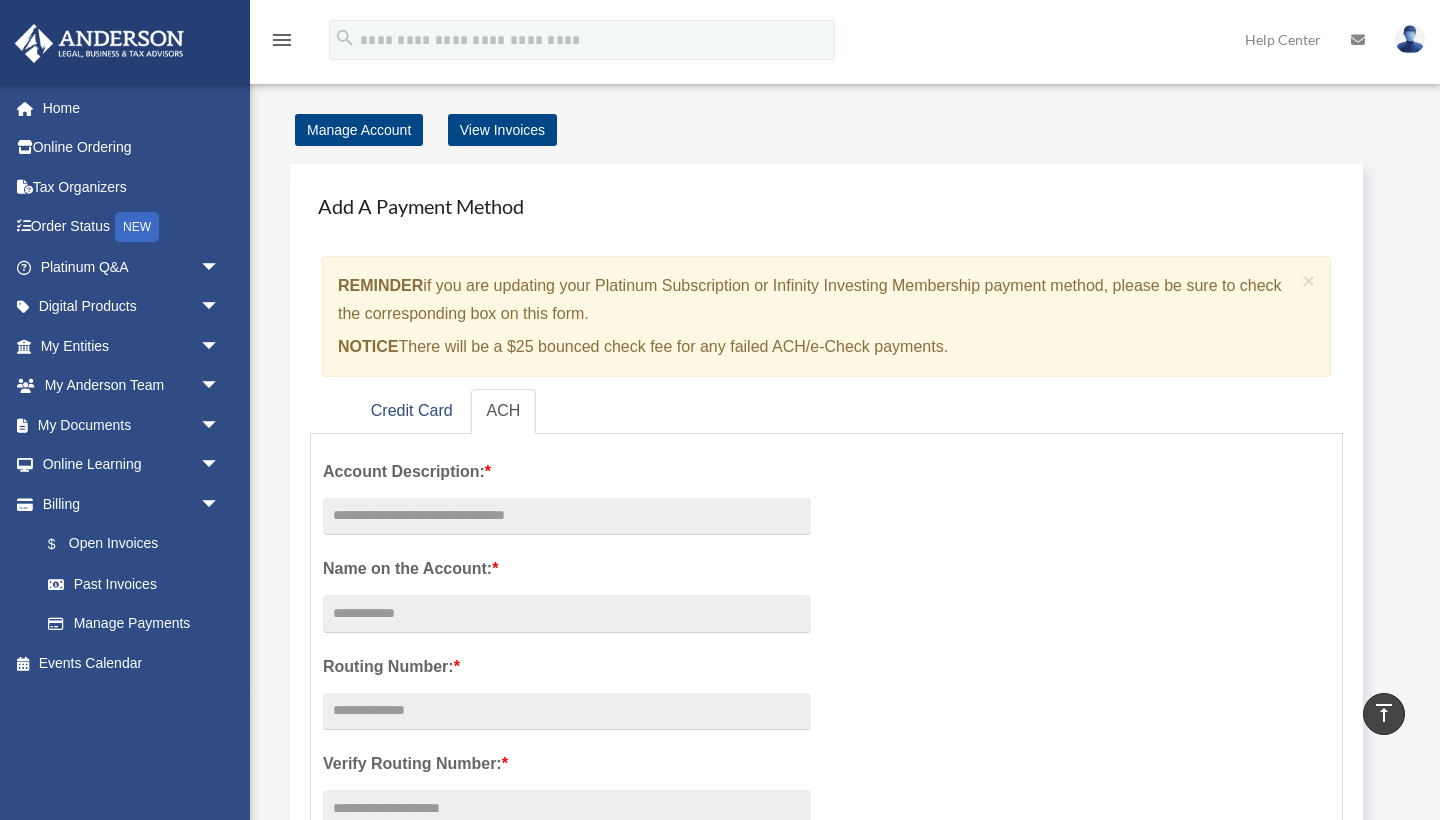 scroll, scrollTop: 0, scrollLeft: 0, axis: both 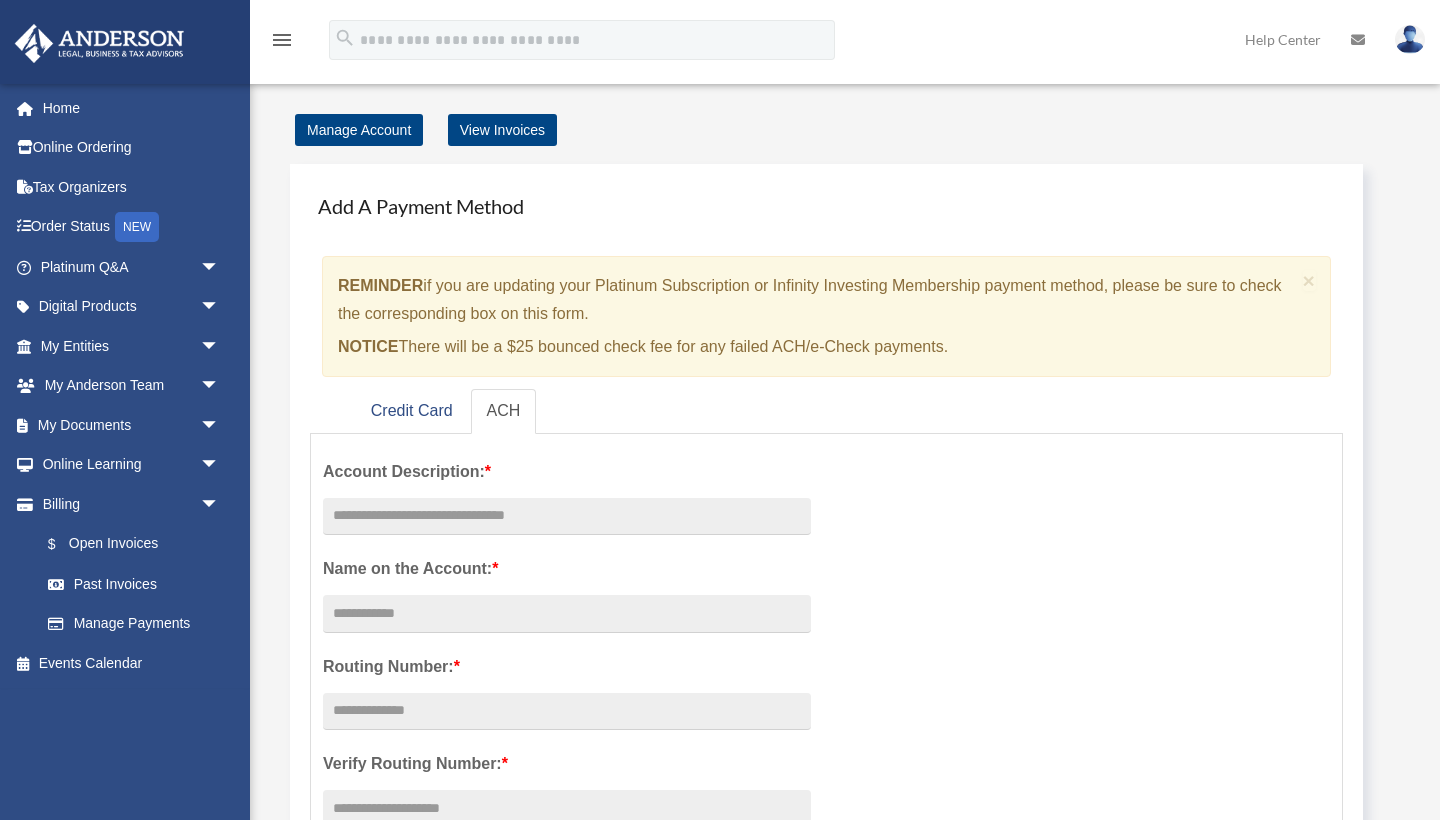 click at bounding box center (1410, 39) 